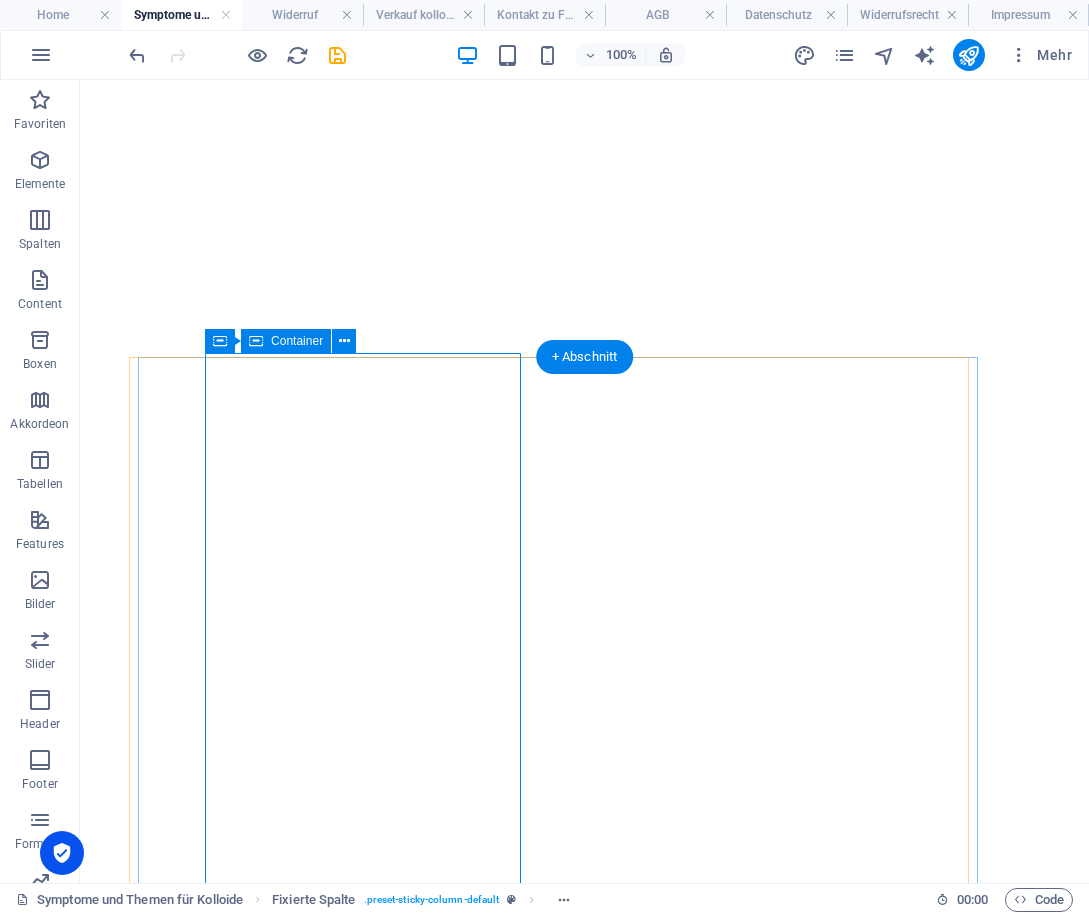 scroll, scrollTop: 0, scrollLeft: 0, axis: both 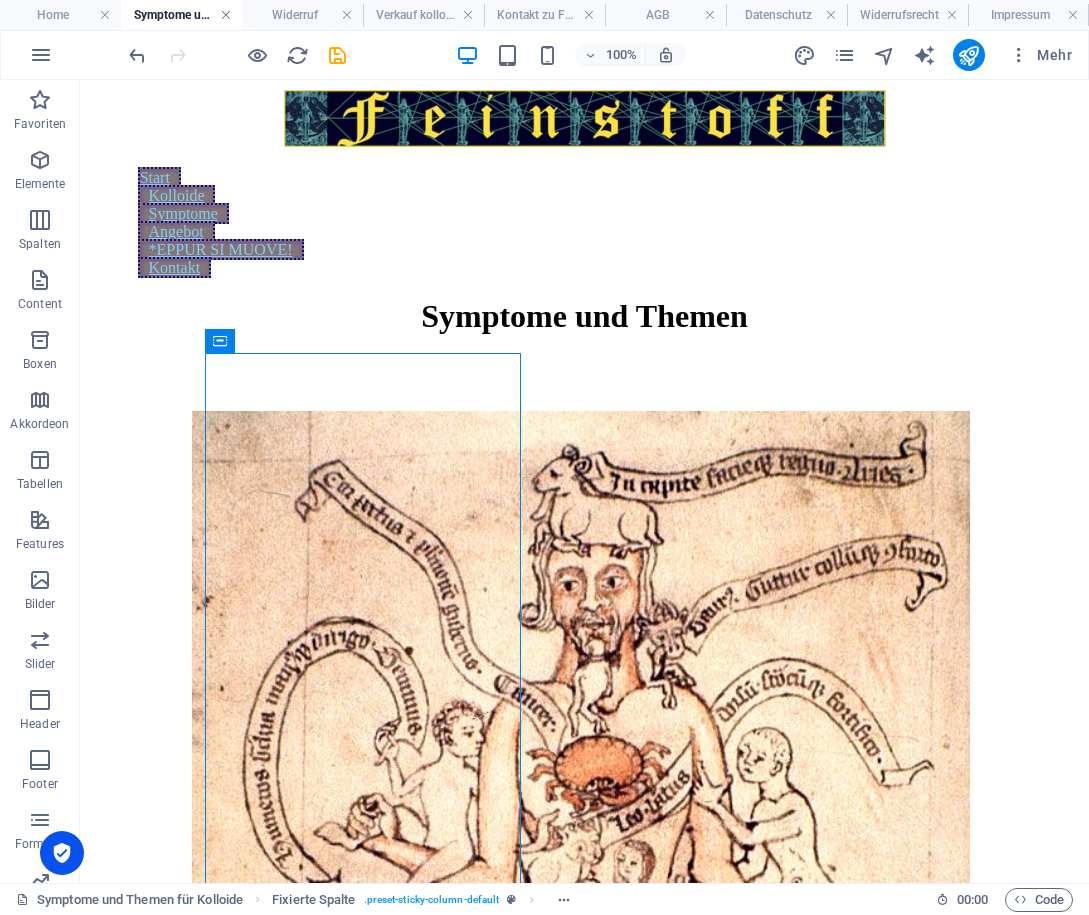 click at bounding box center (226, 15) 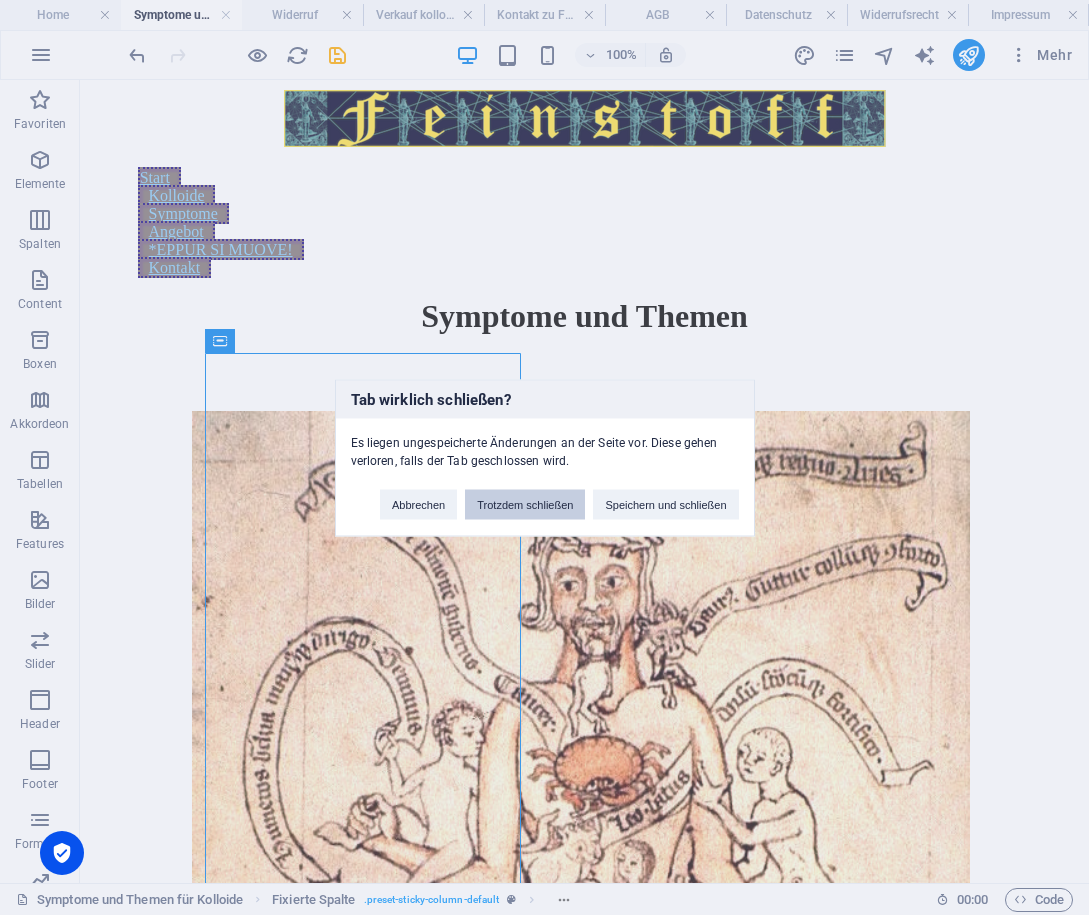 click on "Trotzdem schließen" at bounding box center [525, 504] 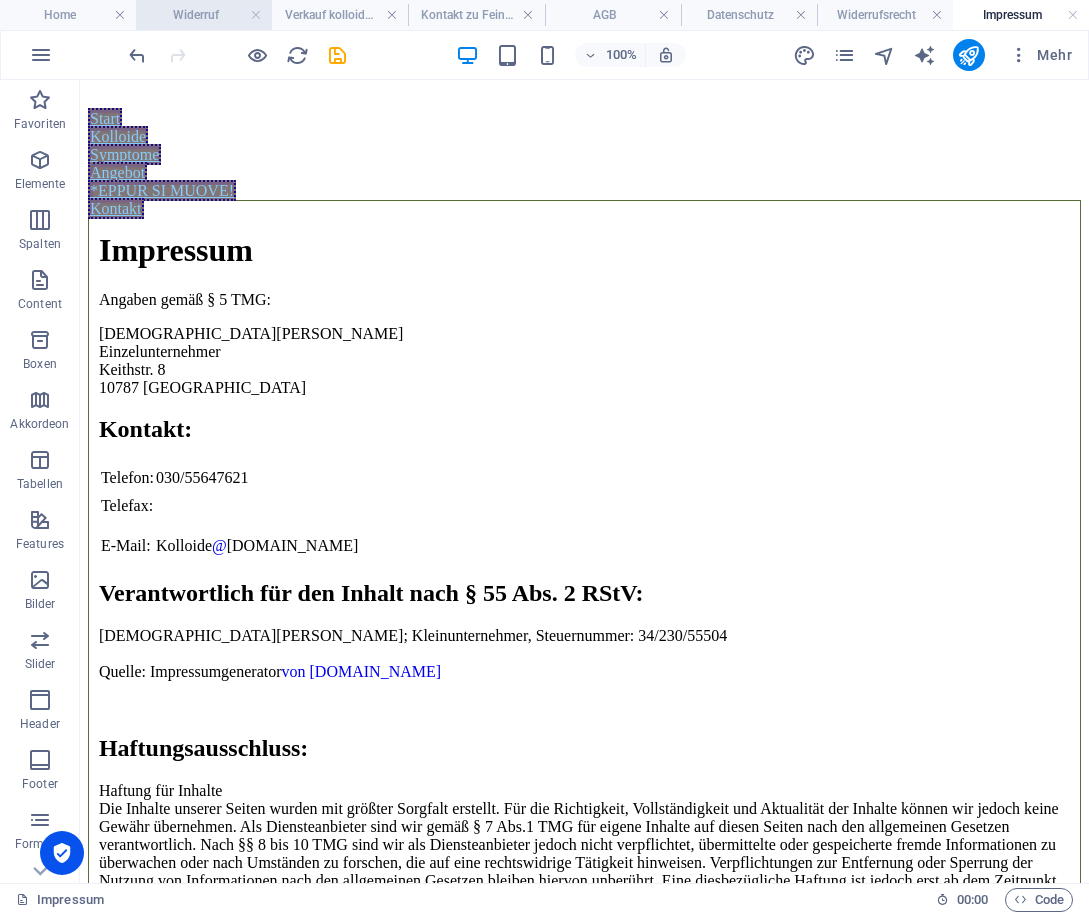 click on "Widerruf" at bounding box center [204, 15] 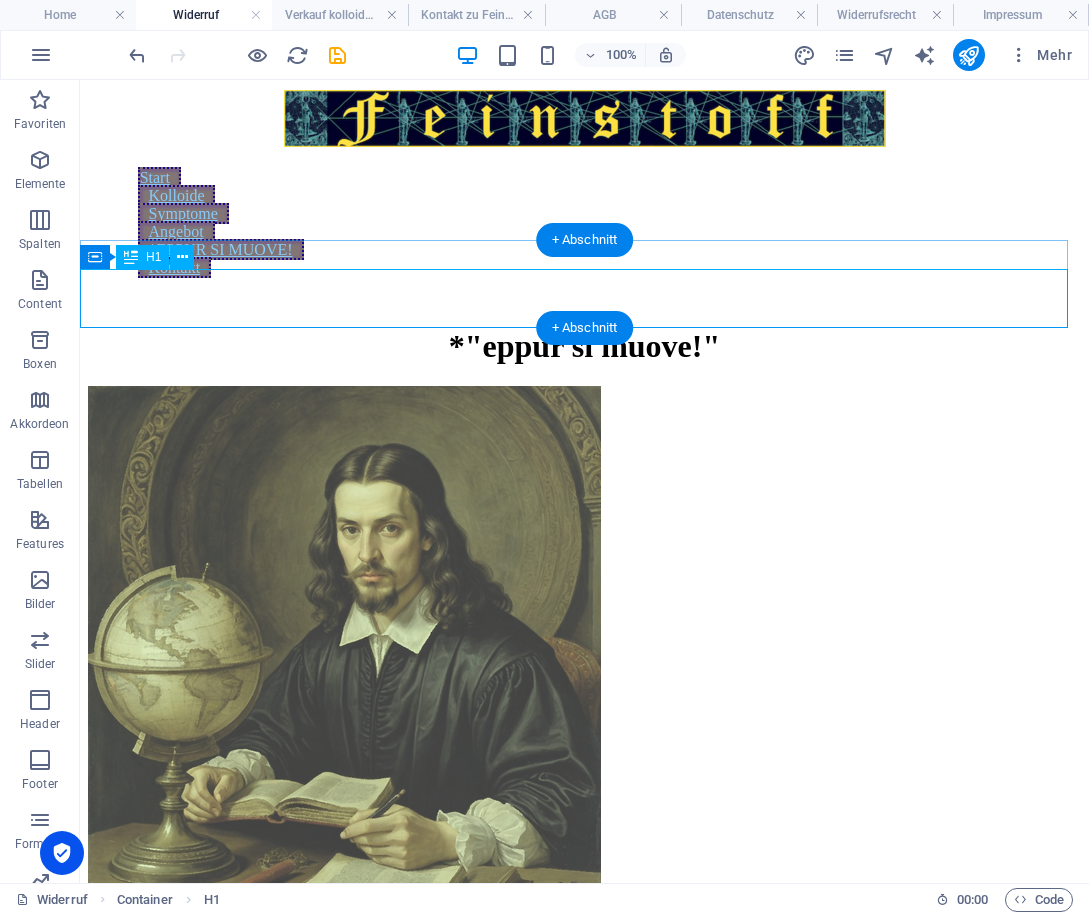 click on "*"eppur si muove!"" at bounding box center (584, 346) 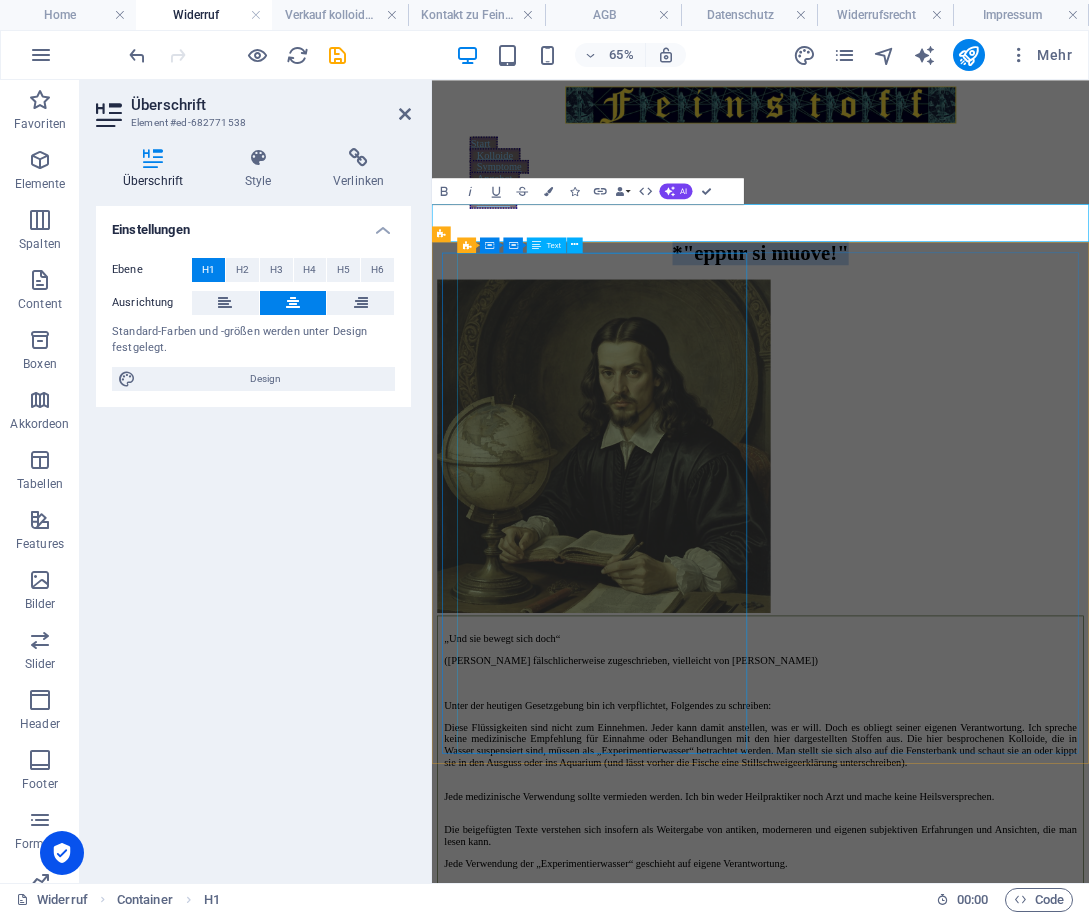 click on "„Und sie bewegt sich doch“ (Galileo Galilei fälschlicherweise zugeschrieben, vielleicht von Giordano Bruno) Unter der heutigen Gesetzgebung bin ich verpflichtet, Folgendes zu schreiben: Diese Flüssigkeiten sind nicht zum Einnehmen. Jeder kann damit anstellen, was er will. Doch es obliegt seiner eigenen Verantwortung. Ich spreche keine medizinische Empfehlung für Einnahme oder Behandlungen mit den hier dargestellten Stoffen aus. Die hier besprochenen Kolloide, die in Wasser suspensiert sind, müssen als „Experimentierwasser“ betrachtet werden. Man stellt sie sich also auf die Fensterbank und schaut sie an oder kippt sie in den Ausguss oder ins Aquarium (und lässt vorher die Fische eine Stillschweigeerklärung unterschreiben). Jede medizinische Verwendung sollte vermieden werden. Ich bin weder Heilpraktiker noch Arzt und mache keine Heilsversprechen. Jede Verwendung der „Experimentierwasser“ geschieht auf eigene Verantwortung." at bounding box center [937, 1156] 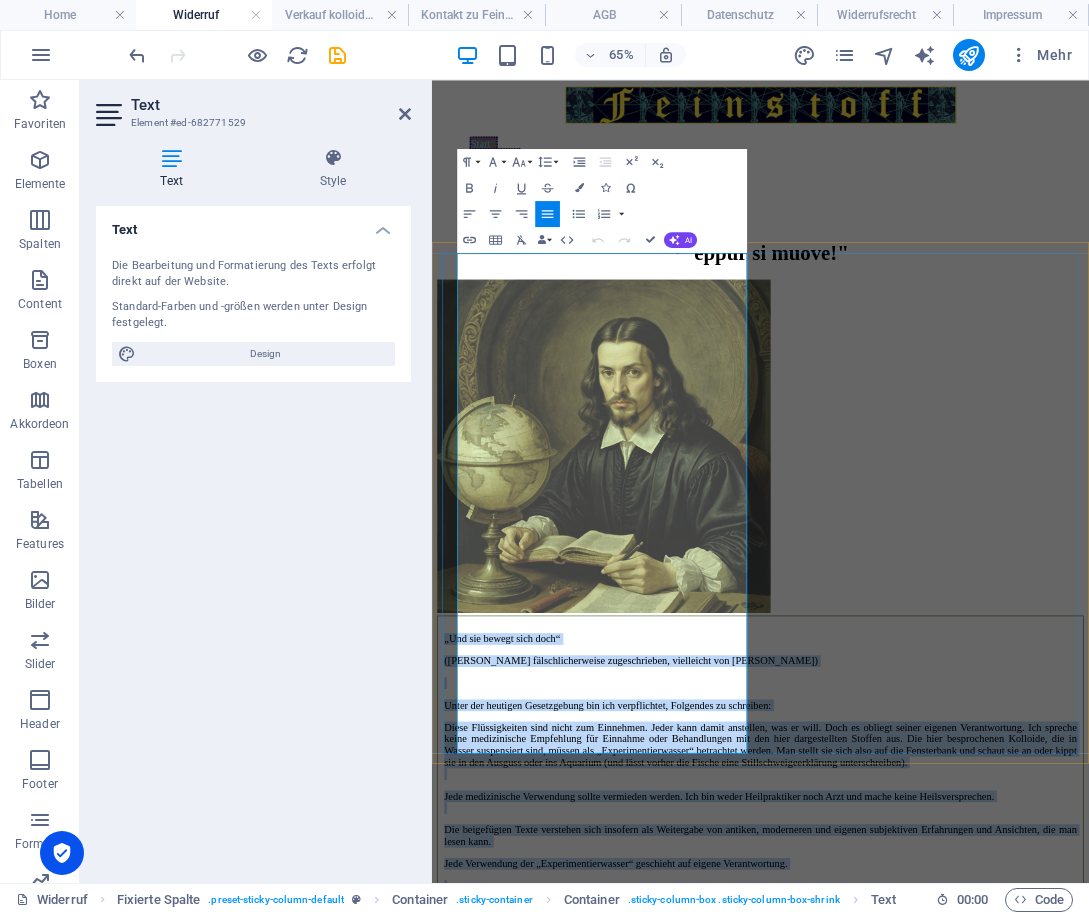 copy on "„Und sie bewegt sich doch“ (Galileo Galilei fälschlicherweise zugeschrieben, vielleicht von Giordano Bruno) Unter der heutigen Gesetzgebung bin ich verpflichtet, Folgendes zu schreiben: Diese Flüssigkeiten sind nicht zum Einnehmen. Jeder kann damit anstellen, was er will. Doch es obliegt seiner eigenen Verantwortung. Ich spreche keine medizinische Empfehlung für Einnahme oder Behandlungen mit den hier dargestellten Stoffen aus. Die hier besprochenen Kolloide, die in Wasser suspensiert sind, müssen als „Experimentierwasser“ betrachtet werden. Man stellt sie sich also auf die Fensterbank und schaut sie an oder kippt sie in den Ausguss oder ins Aquarium (und lässt vorher die Fische eine Stillschweigeerklärung unterschreiben). Jede medizinische Verwendung sollte vermieden werden. Ich bin weder Heilpraktiker noch Arzt und mache keine Heilsversprechen. Die beigefügten Texte verstehen sich insofern als Weitergabe von antiken, moderneren und eigenen subjektiven Erfahrungen und Ansichten, die man lesen kann. Jede V..." 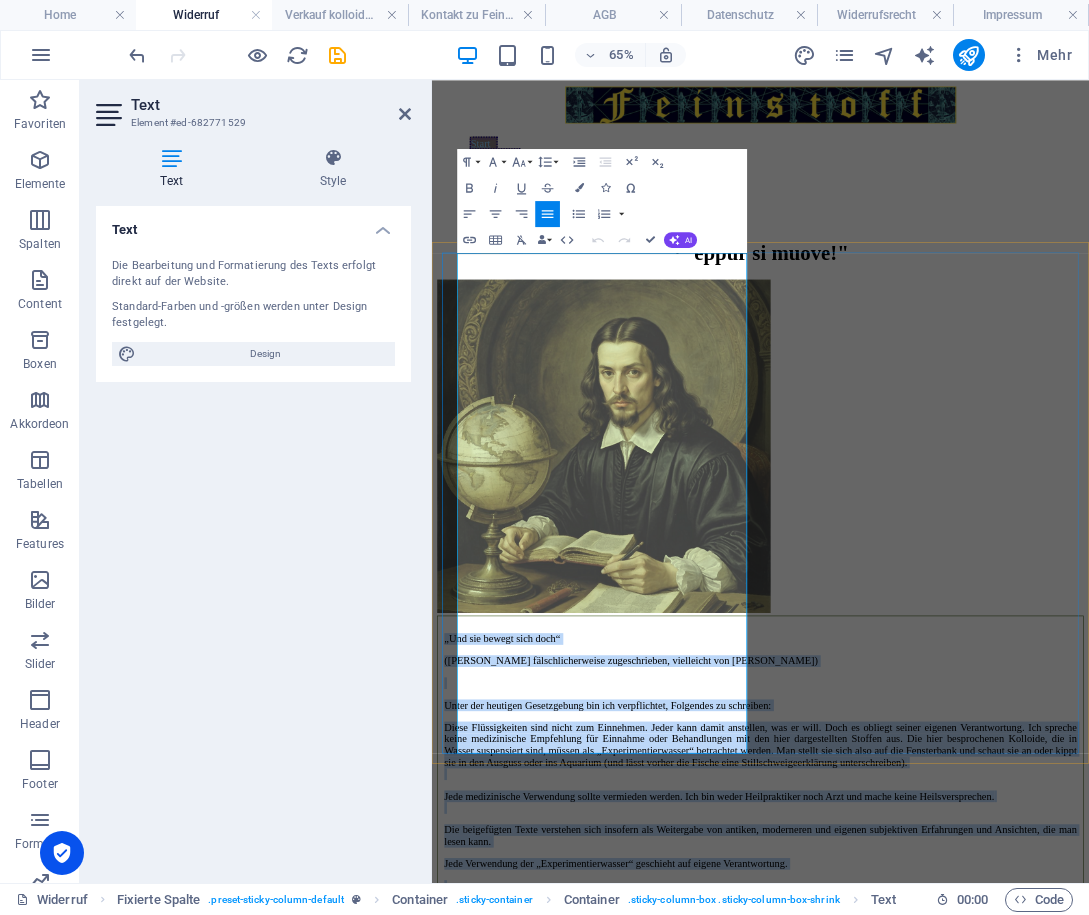 click at bounding box center (937, 1008) 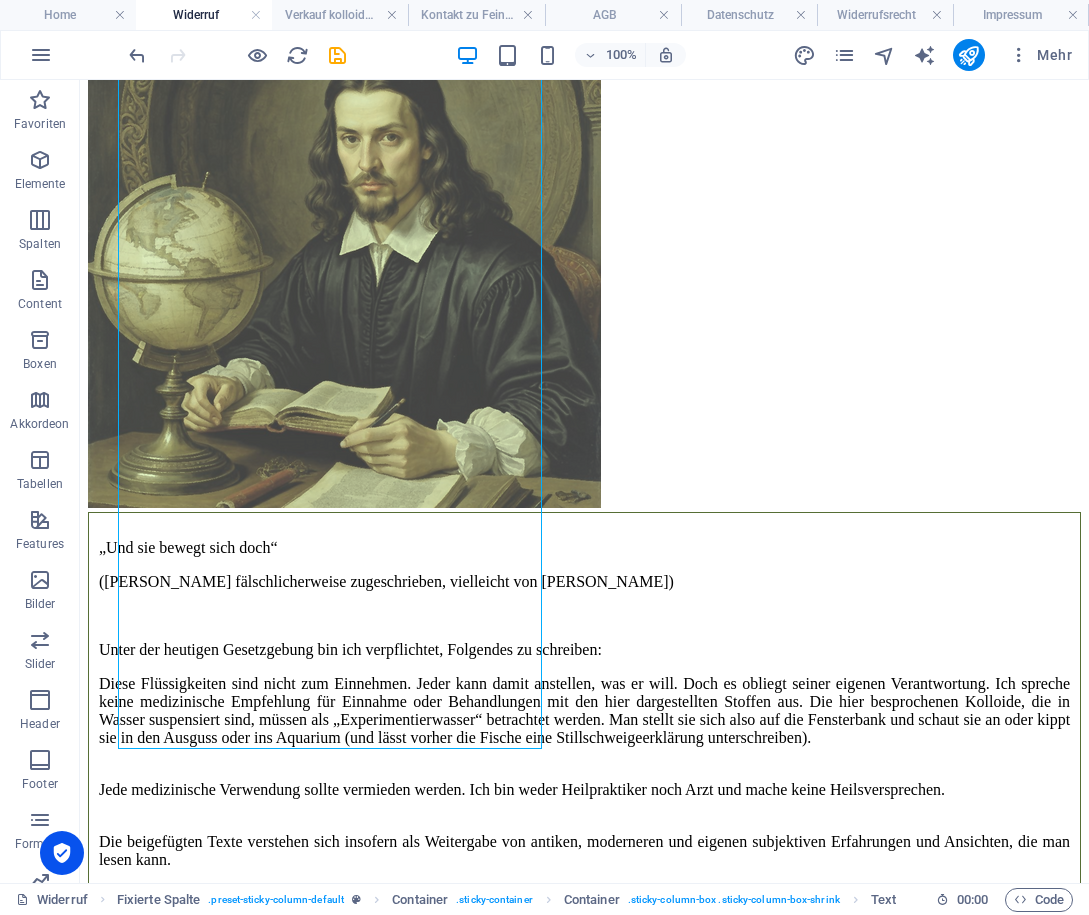 scroll, scrollTop: 0, scrollLeft: 0, axis: both 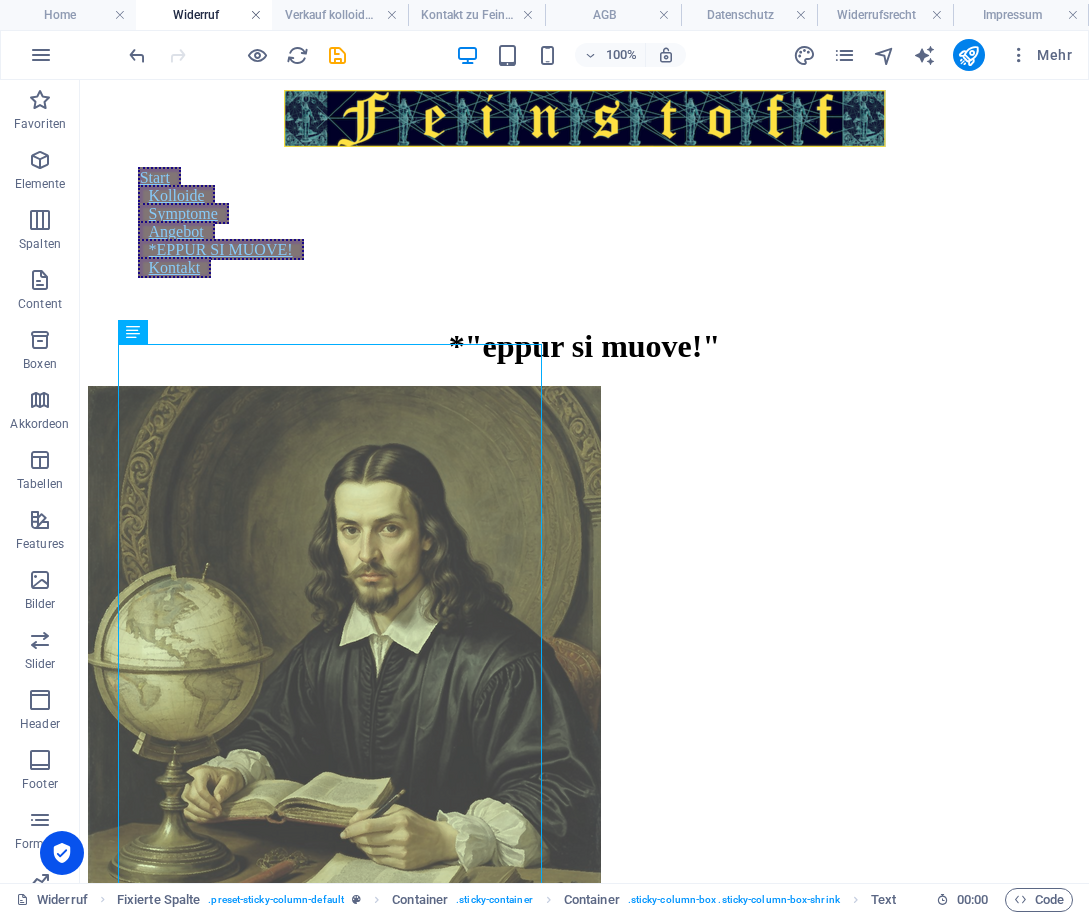 click at bounding box center (256, 15) 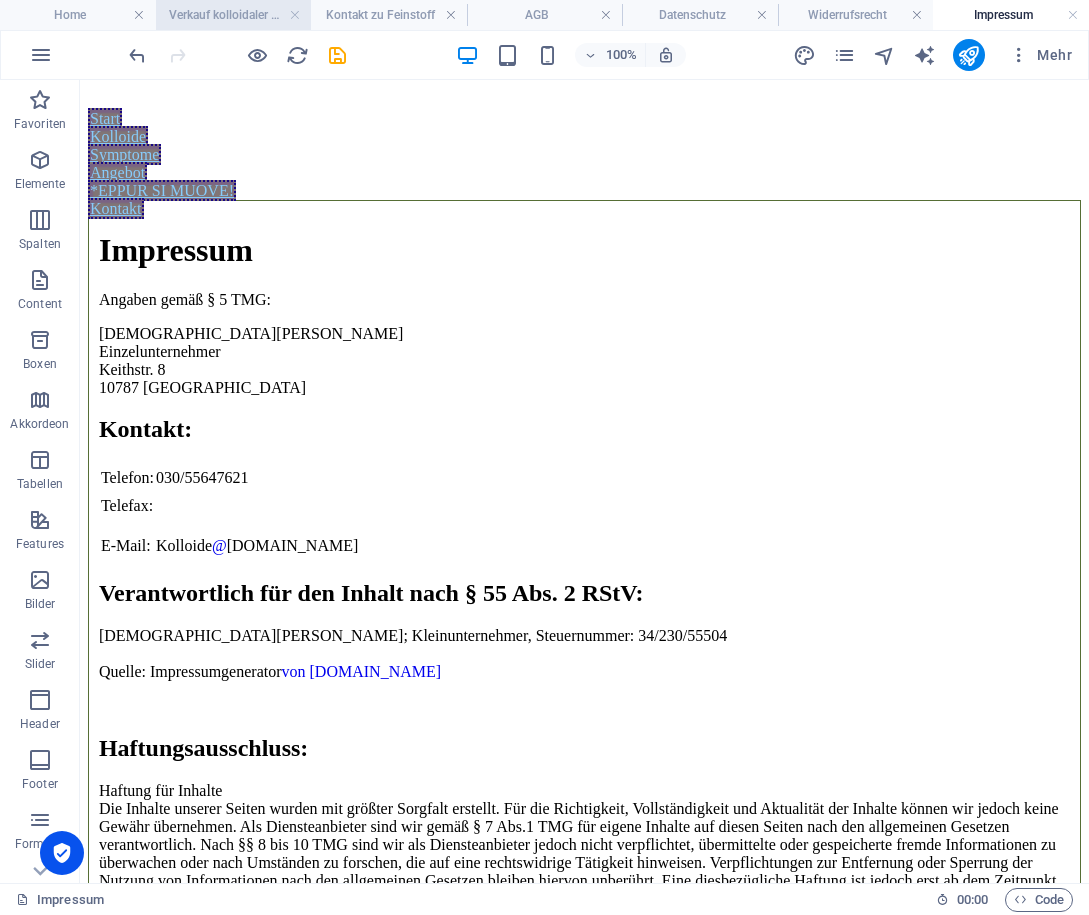 click on "Verkauf kolloidaler Suspensionen" at bounding box center (234, 15) 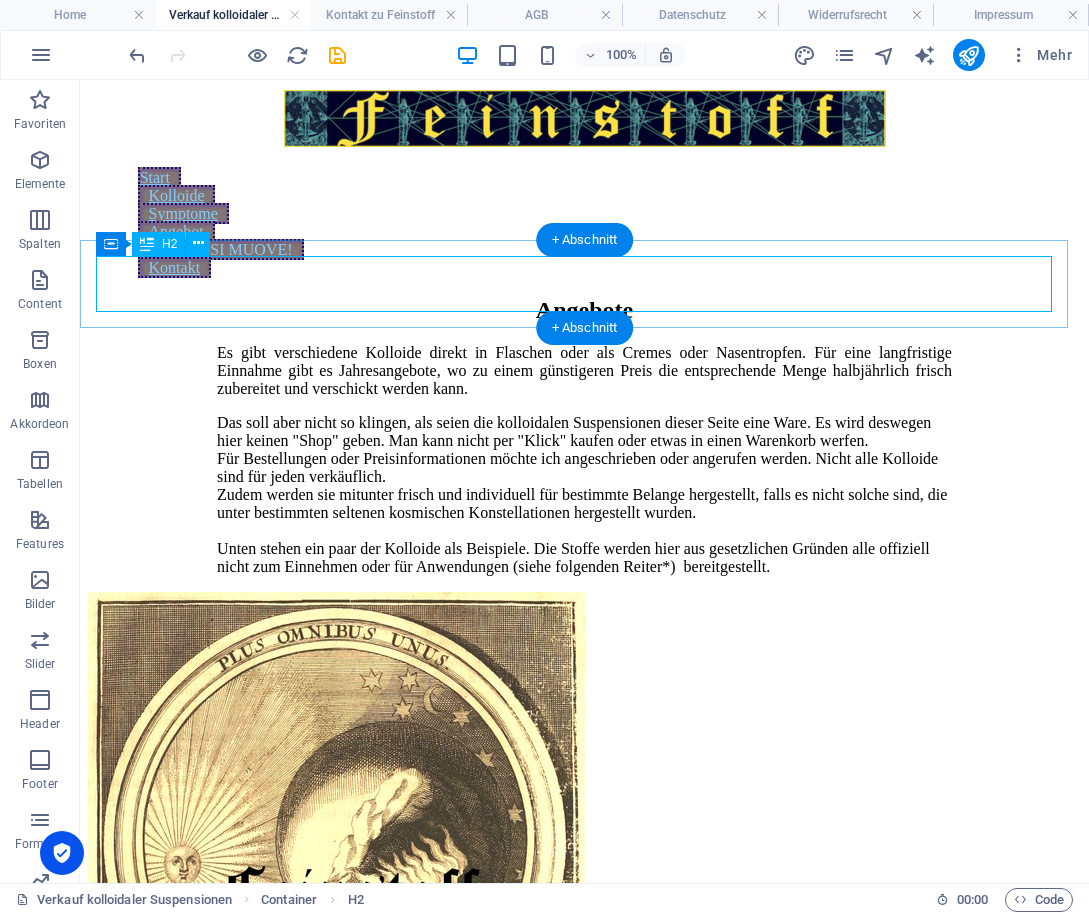 click on "Angebote" at bounding box center (584, 310) 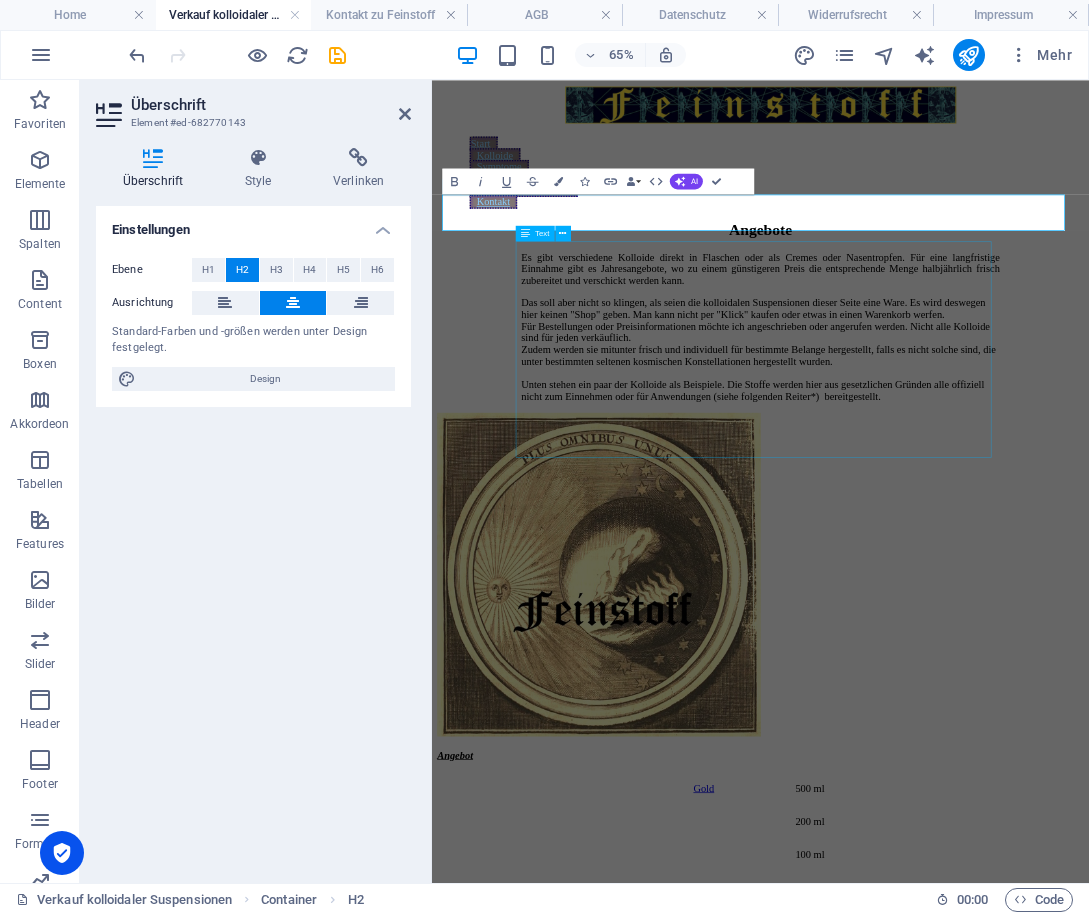 click on "Es gibt verschiedene Kolloide direkt in Flaschen oder als Cremes oder Nasentropfen. Für eine langfristige Einnahme gibt es Jahresangebote, wo zu einem günstigeren Preis die entsprechende Menge halbjährlich frisch zubereitet und verschickt werden kann. Das soll aber nicht so klingen, als seien die kolloidalen Suspensionen dieser Seite eine Ware. Es wird deswegen hier keinen "Shop" geben. Man kann nicht per "Klick" kaufen oder etwas in einen Warenkorb werfen.   Für Bestellungen oder Preisinformationen möchte ich angeschrieben oder angerufen werden. Nicht alle Kolloide sind für jeden verkäuflich.  Zudem werden sie mitunter frisch und individuell für bestimmte Belange hergestellt, falls es nicht solche sind, die unter bestimmten seltenen kosmischen Konstellationen hergestellt wurden. Unten stehen ein paar der Kolloide als Beispiele. Die Stoffe werden hier aus gesetzlichen Gründen alle offiziell nicht zum Einnehmen oder für Anwendungen (siehe folgenden Reiter*)  bereitgestellt." at bounding box center (937, 460) 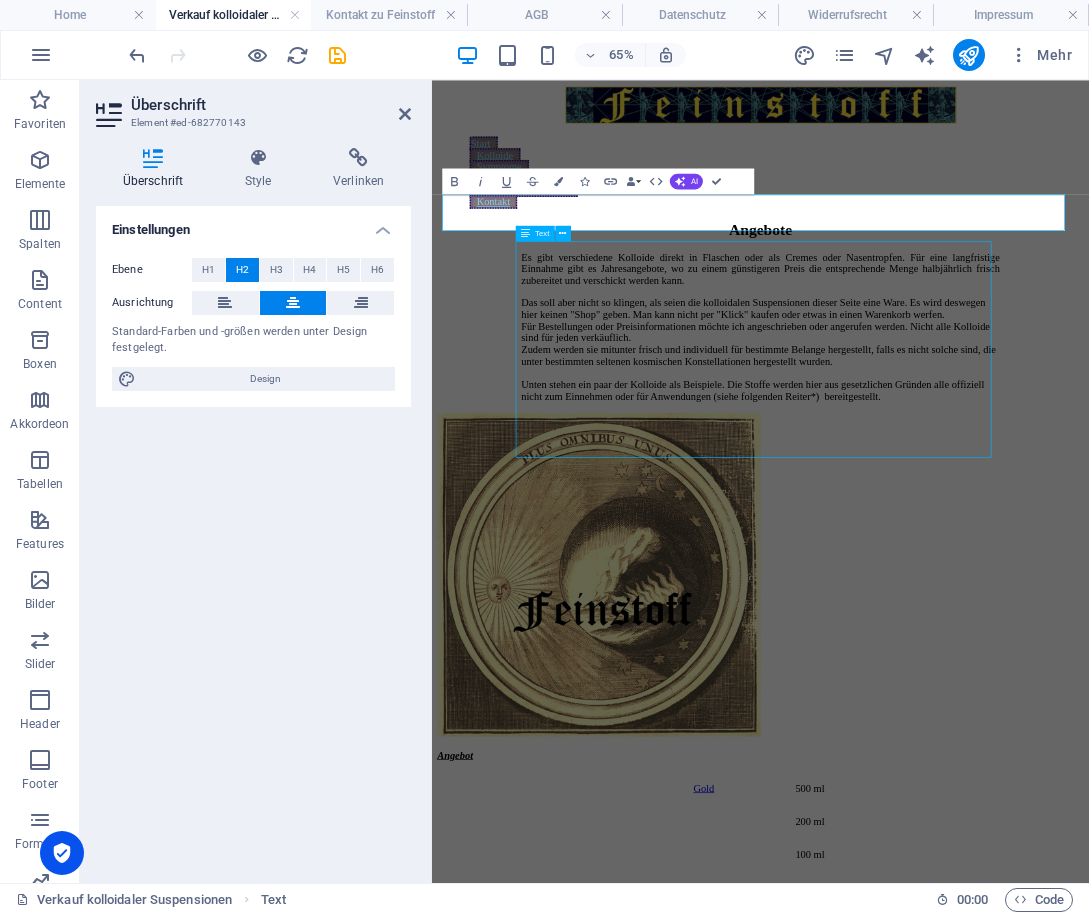 click on "Es gibt verschiedene Kolloide direkt in Flaschen oder als Cremes oder Nasentropfen. Für eine langfristige Einnahme gibt es Jahresangebote, wo zu einem günstigeren Preis die entsprechende Menge halbjährlich frisch zubereitet und verschickt werden kann. Das soll aber nicht so klingen, als seien die kolloidalen Suspensionen dieser Seite eine Ware. Es wird deswegen hier keinen "Shop" geben. Man kann nicht per "Klick" kaufen oder etwas in einen Warenkorb werfen.   Für Bestellungen oder Preisinformationen möchte ich angeschrieben oder angerufen werden. Nicht alle Kolloide sind für jeden verkäuflich.  Zudem werden sie mitunter frisch und individuell für bestimmte Belange hergestellt, falls es nicht solche sind, die unter bestimmten seltenen kosmischen Konstellationen hergestellt wurden. Unten stehen ein paar der Kolloide als Beispiele. Die Stoffe werden hier aus gesetzlichen Gründen alle offiziell nicht zum Einnehmen oder für Anwendungen (siehe folgenden Reiter*)  bereitgestellt." at bounding box center [937, 460] 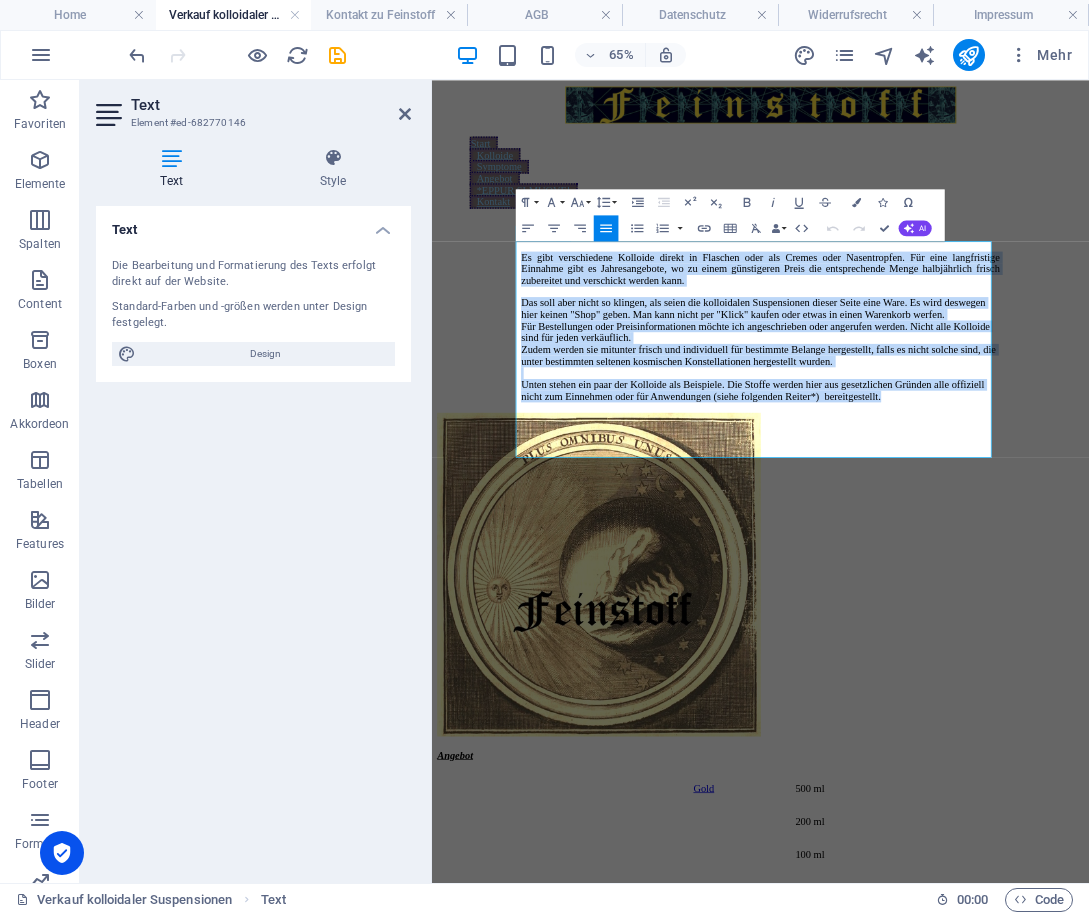copy on "Es gibt verschiedene Kolloide direkt in Flaschen oder als Cremes oder Nasentropfen. Für eine langfristige Einnahme gibt es Jahresangebote, wo zu einem günstigeren Preis die entsprechende Menge halbjährlich frisch zubereitet und verschickt werden kann. Das soll aber nicht so klingen, als seien die kolloidalen Suspensionen dieser Seite eine Ware. Es wird deswegen hier keinen "Shop" geben. Man kann nicht per "Klick" kaufen oder etwas in einen Warenkorb werfen.   Für Bestellungen oder Preisinformationen möchte ich angeschrieben oder angerufen werden. Nicht alle Kolloide sind für jeden verkäuflich.  Zudem werden sie mitunter frisch und individuell für bestimmte Belange hergestellt, falls es nicht solche sind, die unter bestimmten seltenen kosmischen Konstellationen hergestellt wurden. Unten stehen ein paar der Kolloide als Beispiele. Die Stoffe werden hier aus gesetzlichen Gründen alle offiziell nicht zum Einnehmen oder für Anwendungen (siehe folgenden Reiter*)  bereitgestellt." 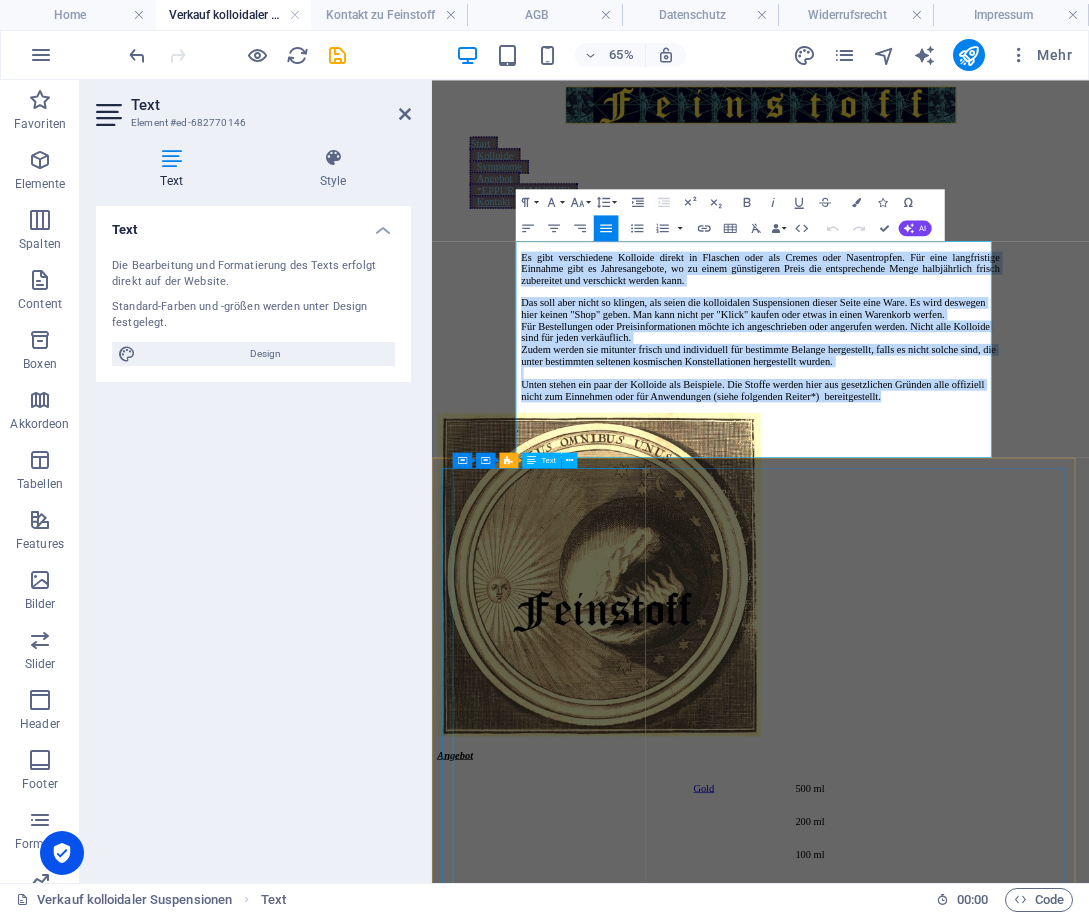 click on "Angebot Gold 500 ml 200 ml 100 ml Germanium 500 ml 200 ml 100 ml Platin 500 ml 200 ml 100 ml Palladium 500 ml 200 ml 100 ml Silizium 500 ml 200 ml 100 ml Silber 500 ml 200 ml 100 ml Kupfer 500 ml 200 ml 100 ml Rhenium 500 ml 200 ml 100 ml Magnesium 500 ml 200 ml 100 ml Zink 500 ml 200 ml 100 ml Kobalt 500 ml 200 ml 100 ml Indium 500 ml 200 ml 100 ml Zinn 500 ml 200 ml 100 ml Molybdän 500 ml 200 ml 100 ml Tantal 500 ml 200 ml 100 ml Niob 500 ml 200 ml 100 ml Zirkonium 500 ml 200 ml 100 ml Wolfram 500 ml 200 ml 100 ml" at bounding box center [937, 2521] 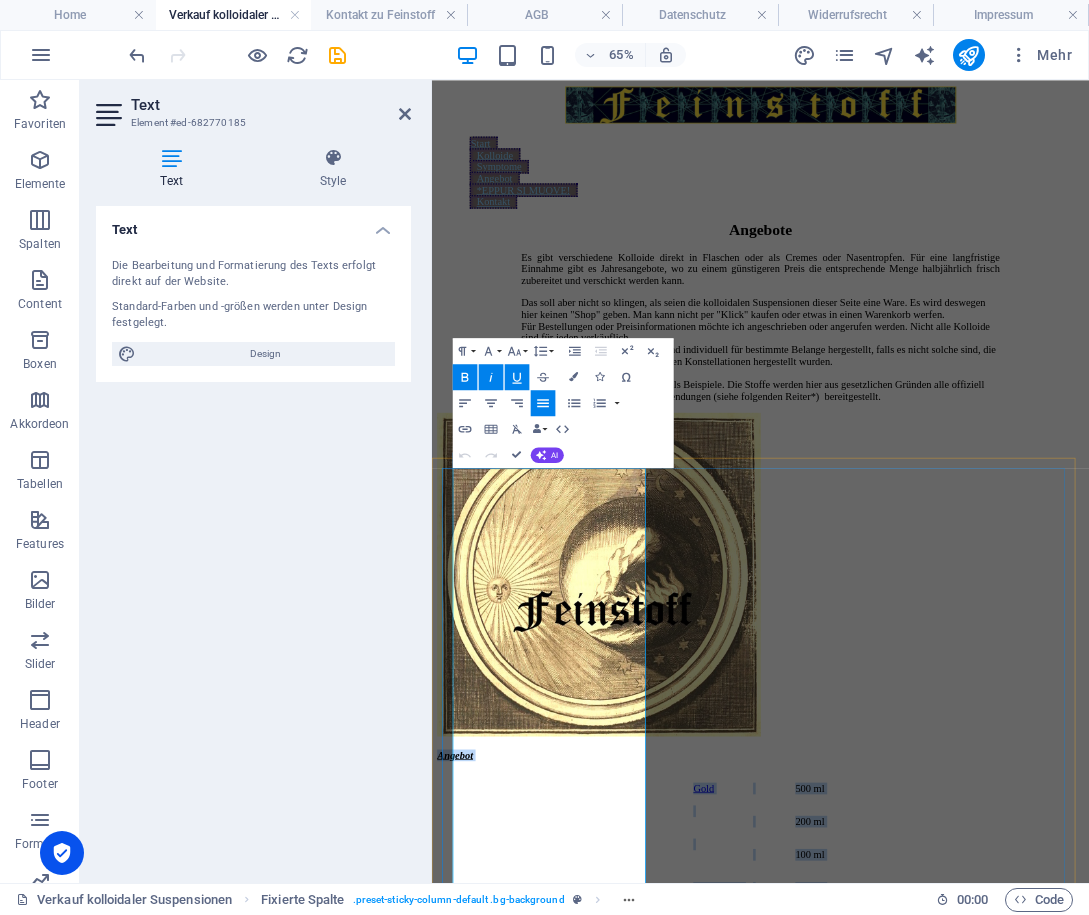copy on "Angebot Gold 500 ml 200 ml 100 ml Germanium 500 ml 200 ml 100 ml Platin 500 ml 200 ml 100 ml Palladium 500 ml 200 ml 100 ml Silizium 500 ml 200 ml 100 ml Silber 500 ml 200 ml 100 ml Kupfer 500 ml 200 ml 100 ml Rhenium 500 ml 200 ml 100 ml Magnesium 500 ml 200 ml 100 ml Zink 500 ml 200 ml 100 ml Kobalt 500 ml 200 ml 100 ml Indium 500 ml 200 ml 100 ml Zinn 500 ml 200 ml 100 ml Molybdän 500 ml 200 ml 100 ml Tantal 500 ml 200 ml 100 ml Niob 500 ml 200 ml 100 ml Zirkonium 500 ml 200 ml 100 ml Wolfram 500 ml 200 ml 100 ml" 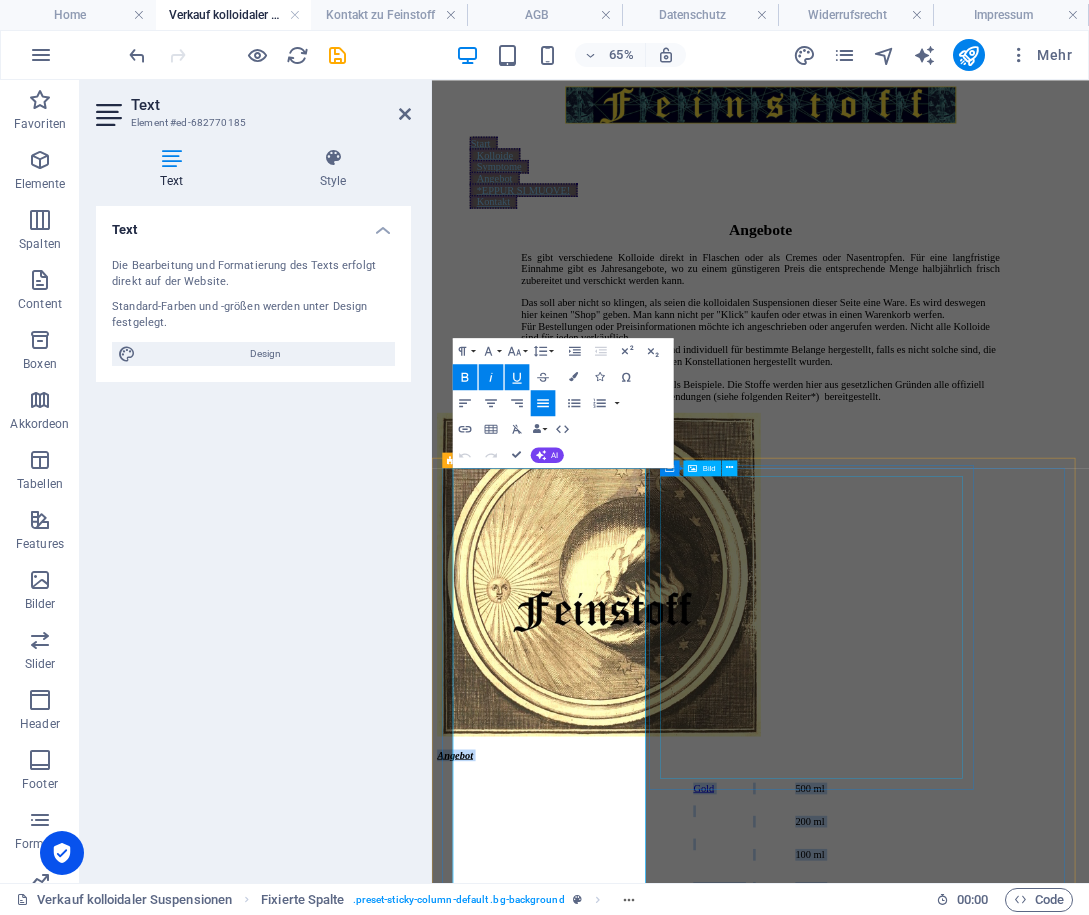 click at bounding box center [690, 843] 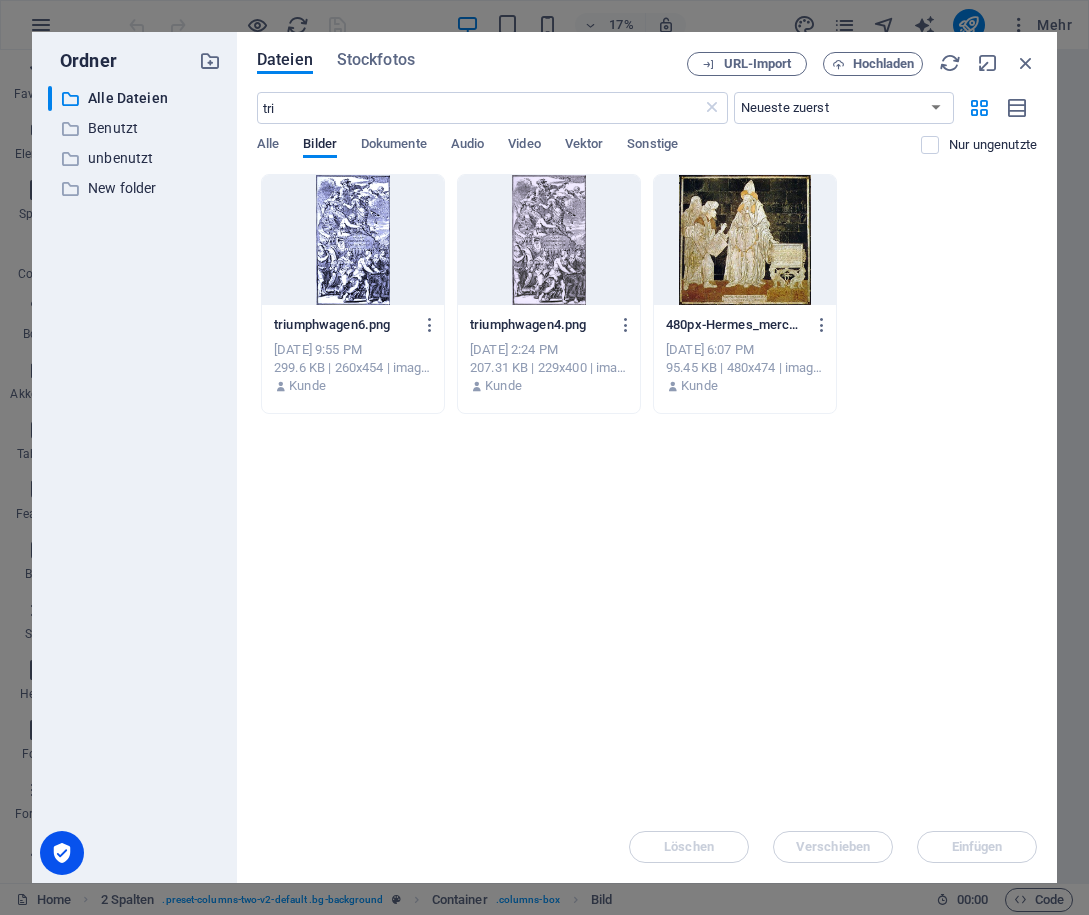select on "%" 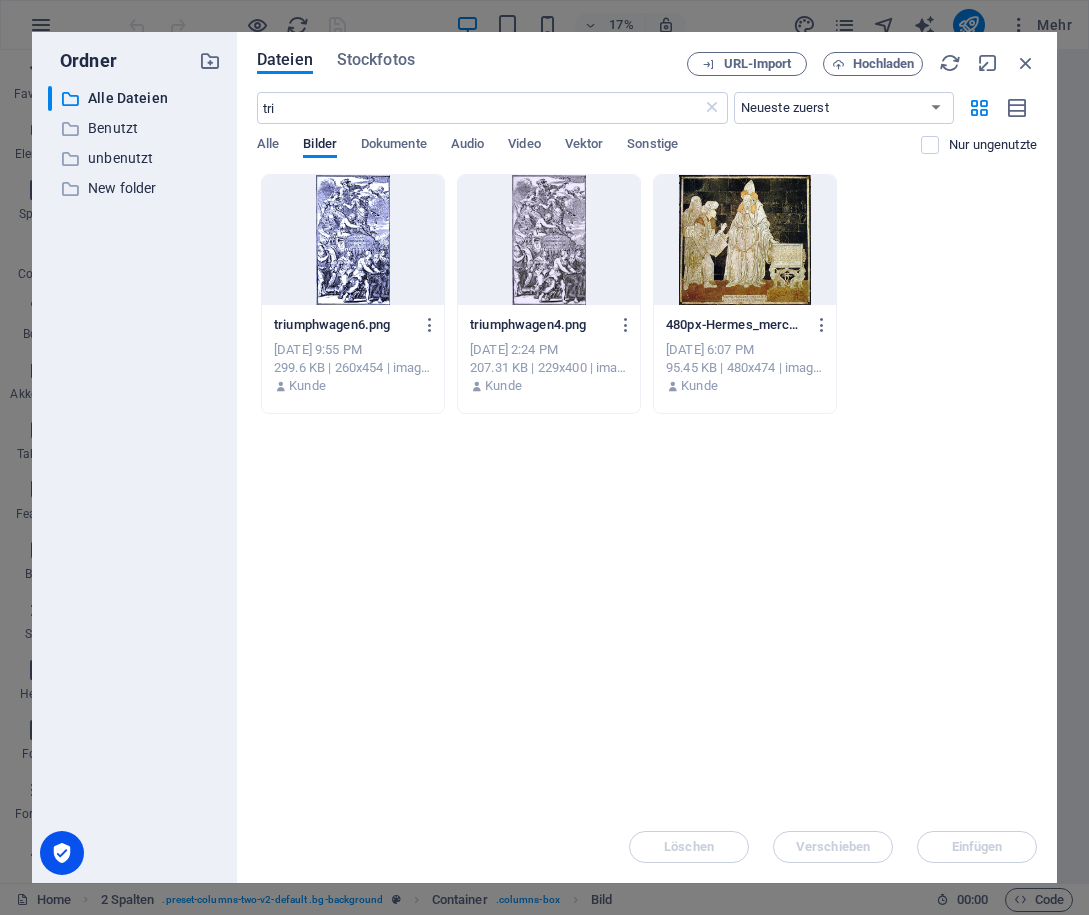 scroll, scrollTop: 0, scrollLeft: 0, axis: both 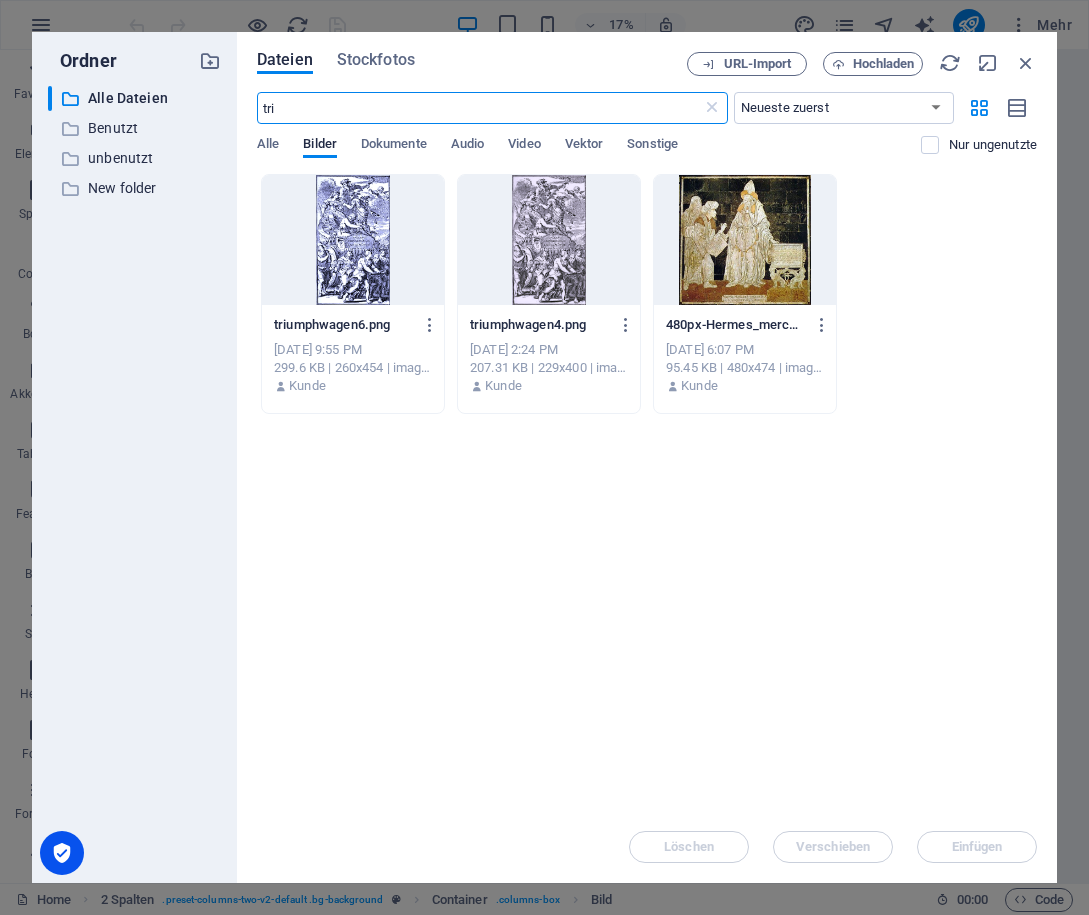 click on "tri" at bounding box center (479, 108) 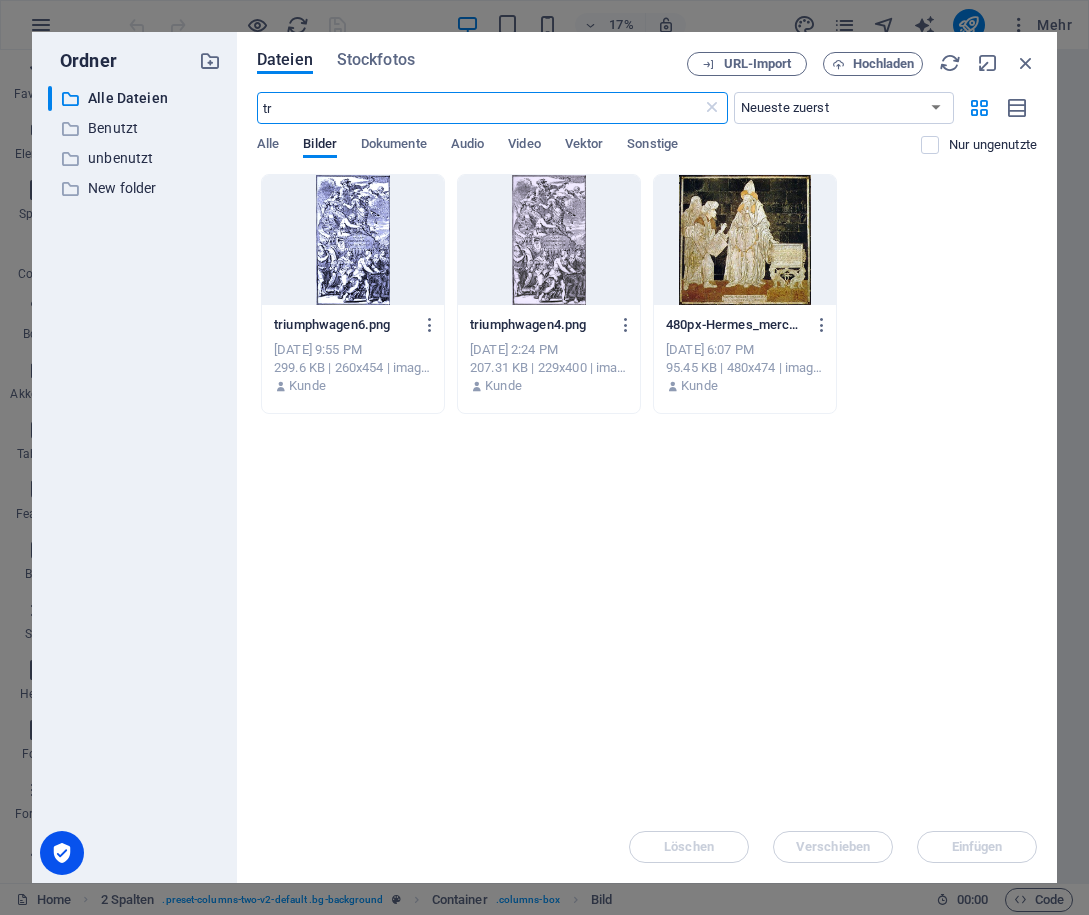 type on "t" 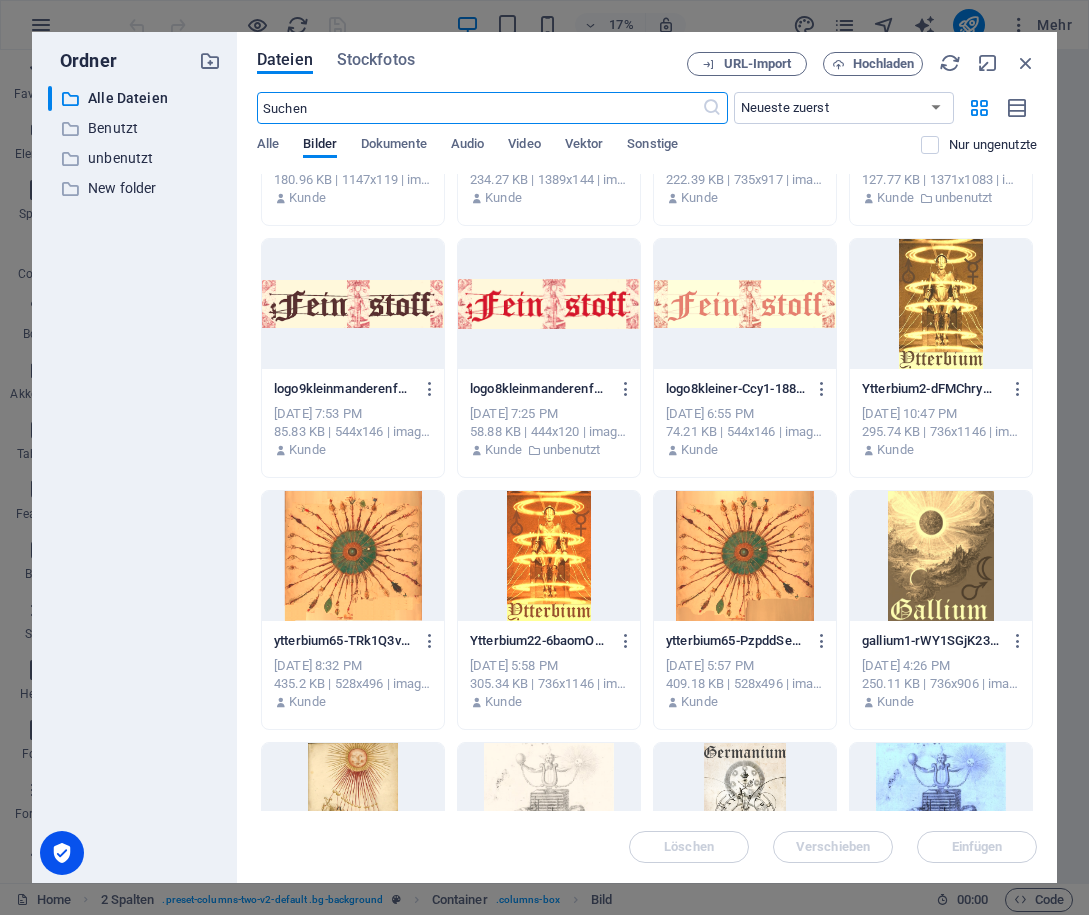 scroll, scrollTop: 694, scrollLeft: 0, axis: vertical 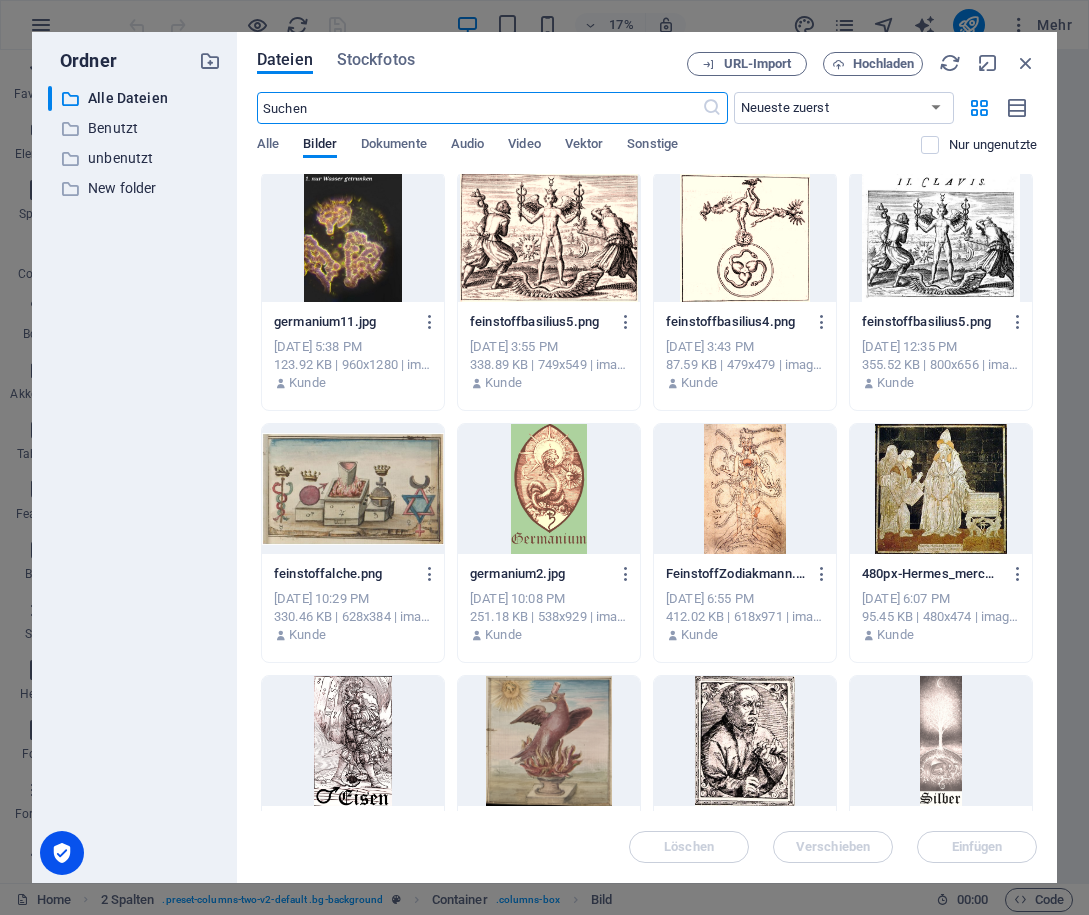 type 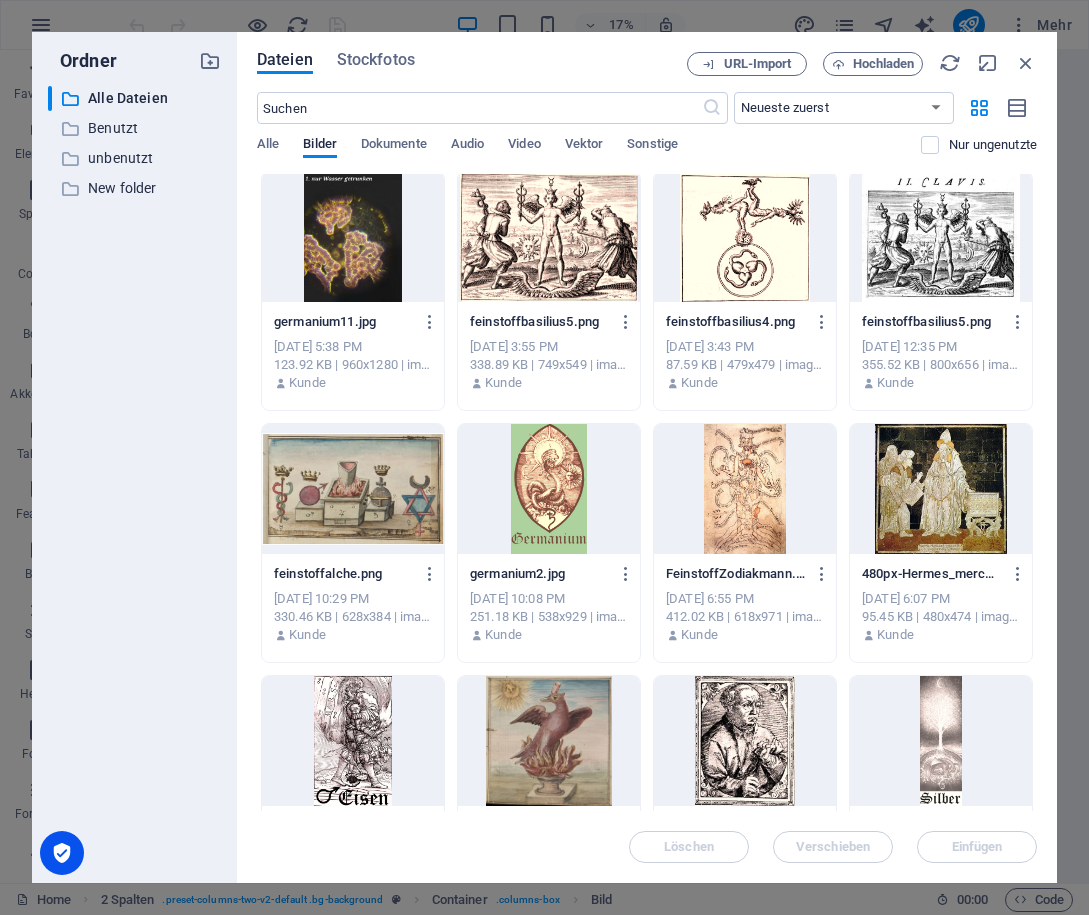 click at bounding box center (745, 489) 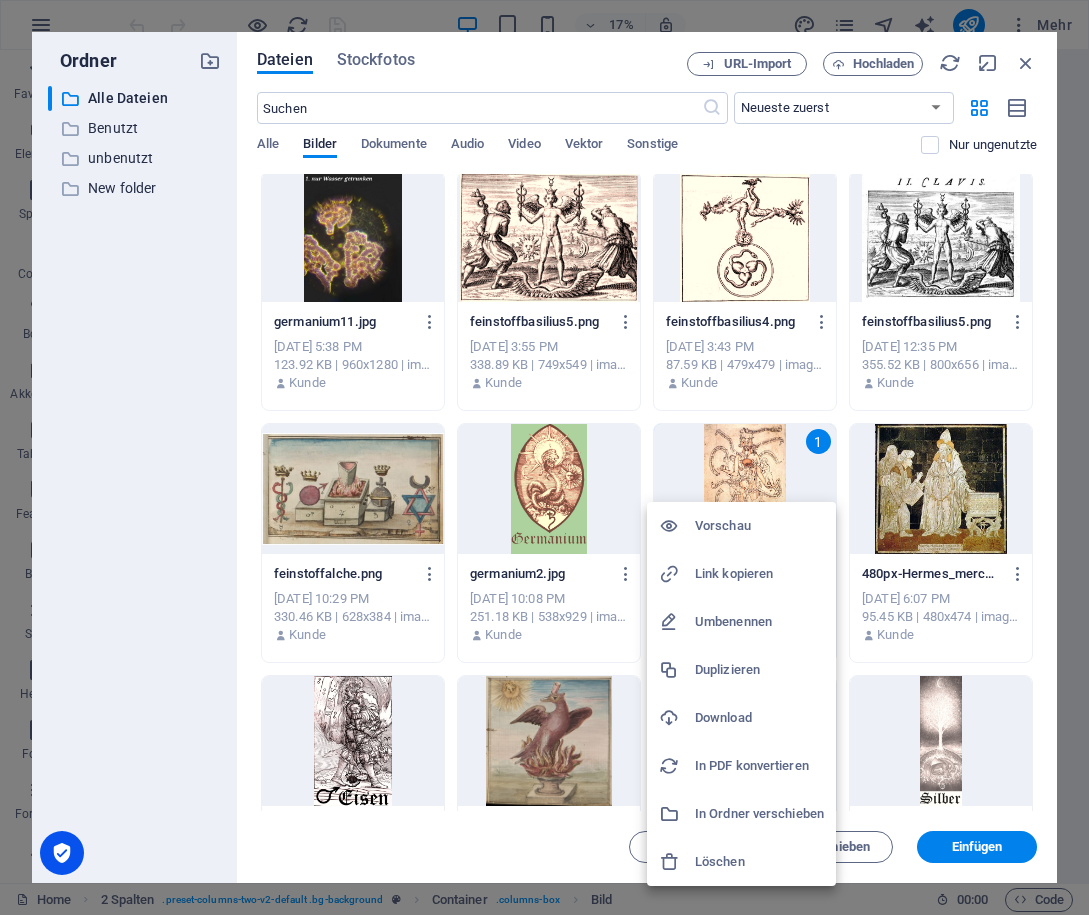 click on "Download" at bounding box center (759, 718) 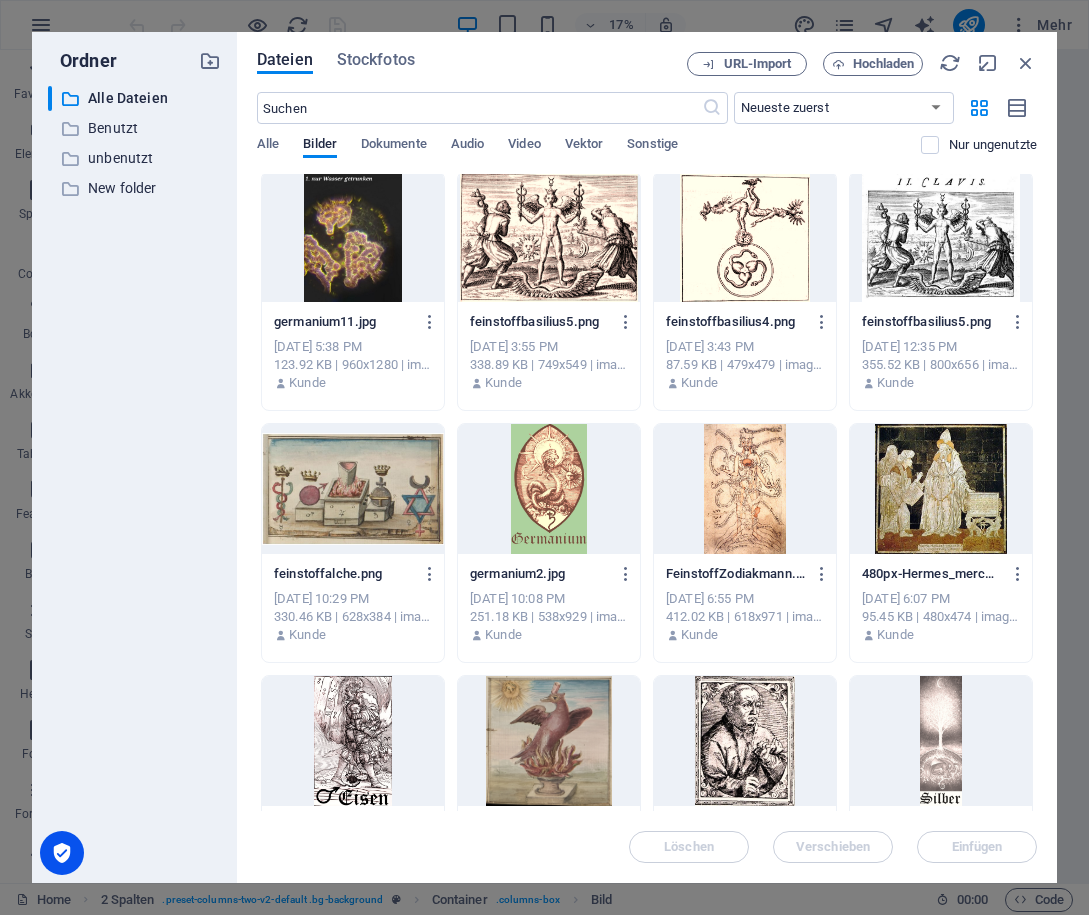 click at bounding box center [745, 489] 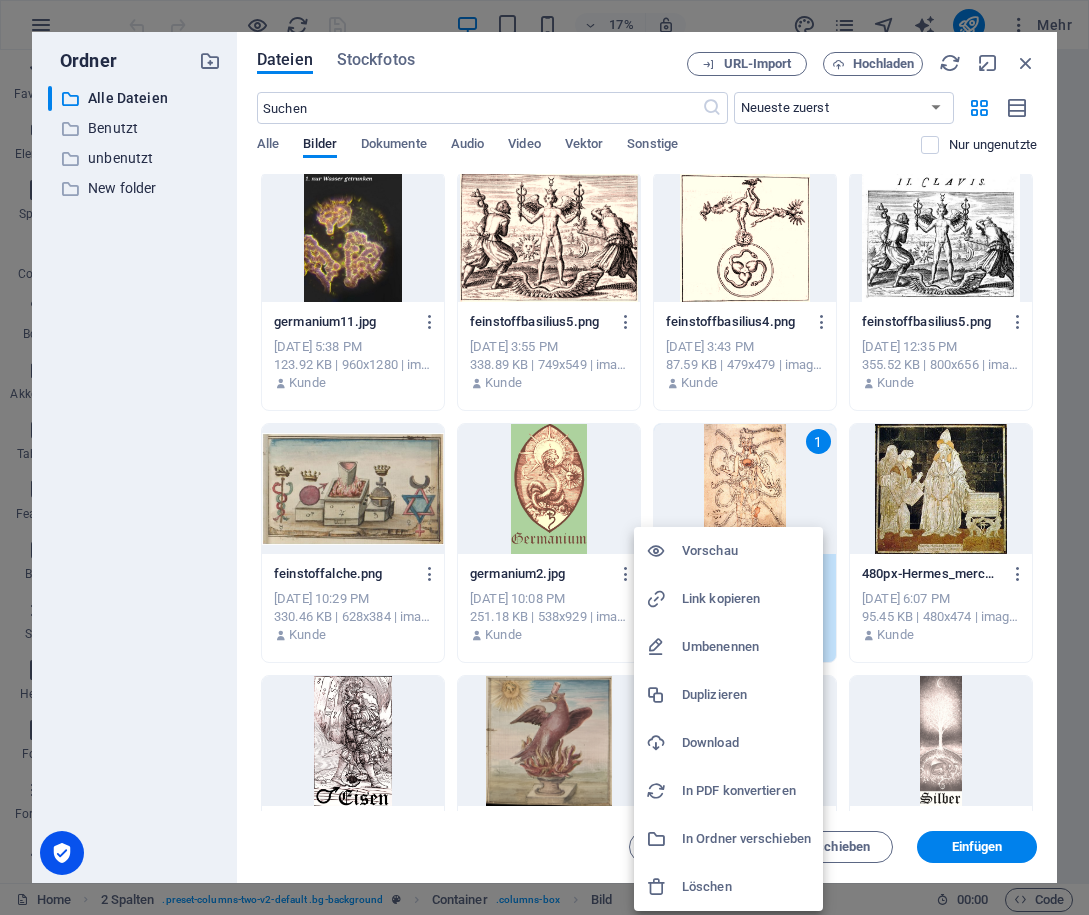 click on "Umbenennen" at bounding box center (746, 647) 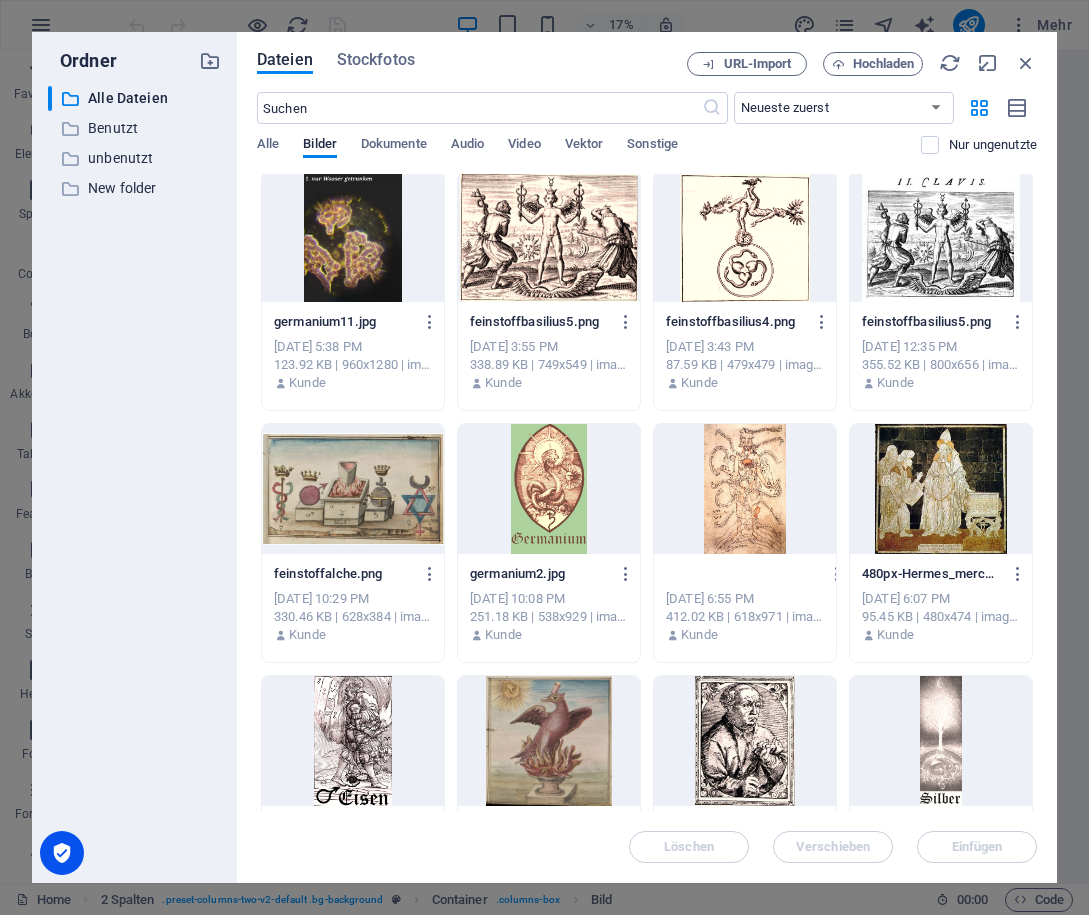 scroll, scrollTop: 0, scrollLeft: 0, axis: both 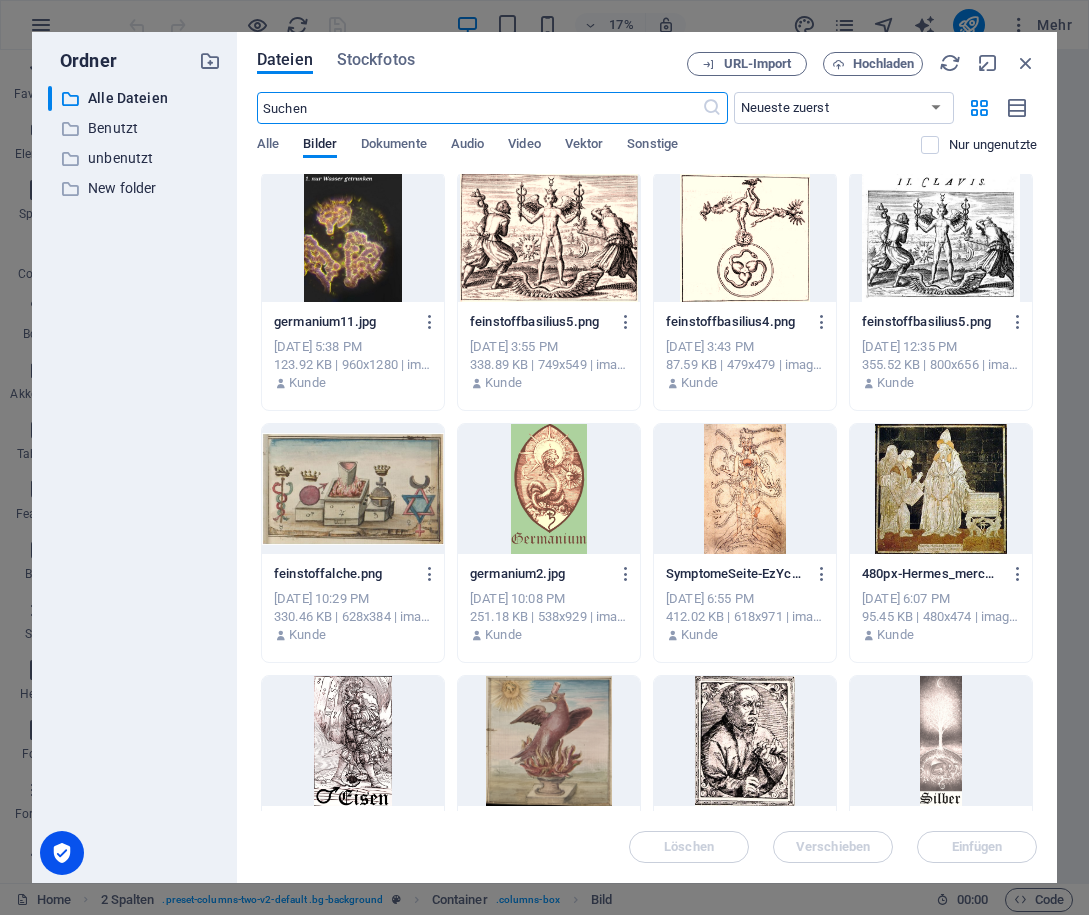 click at bounding box center [479, 108] 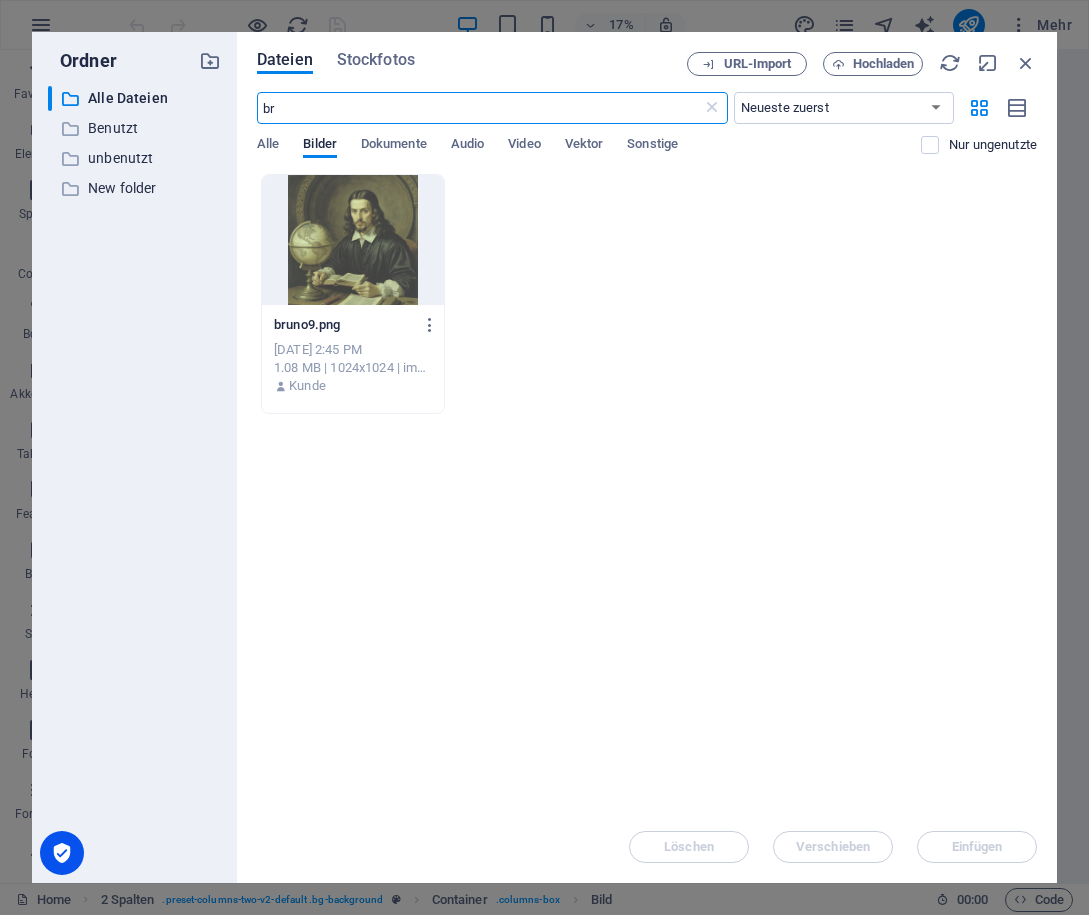 scroll, scrollTop: 0, scrollLeft: 0, axis: both 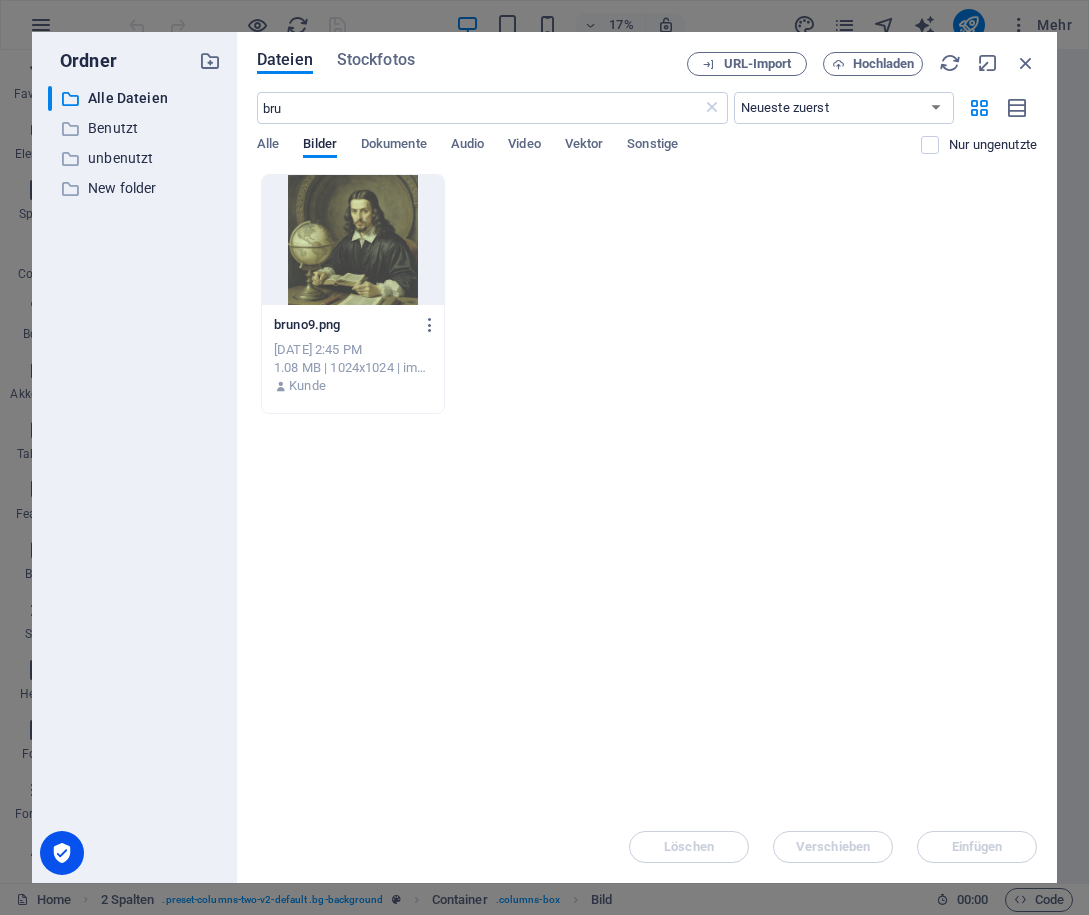 click at bounding box center (353, 240) 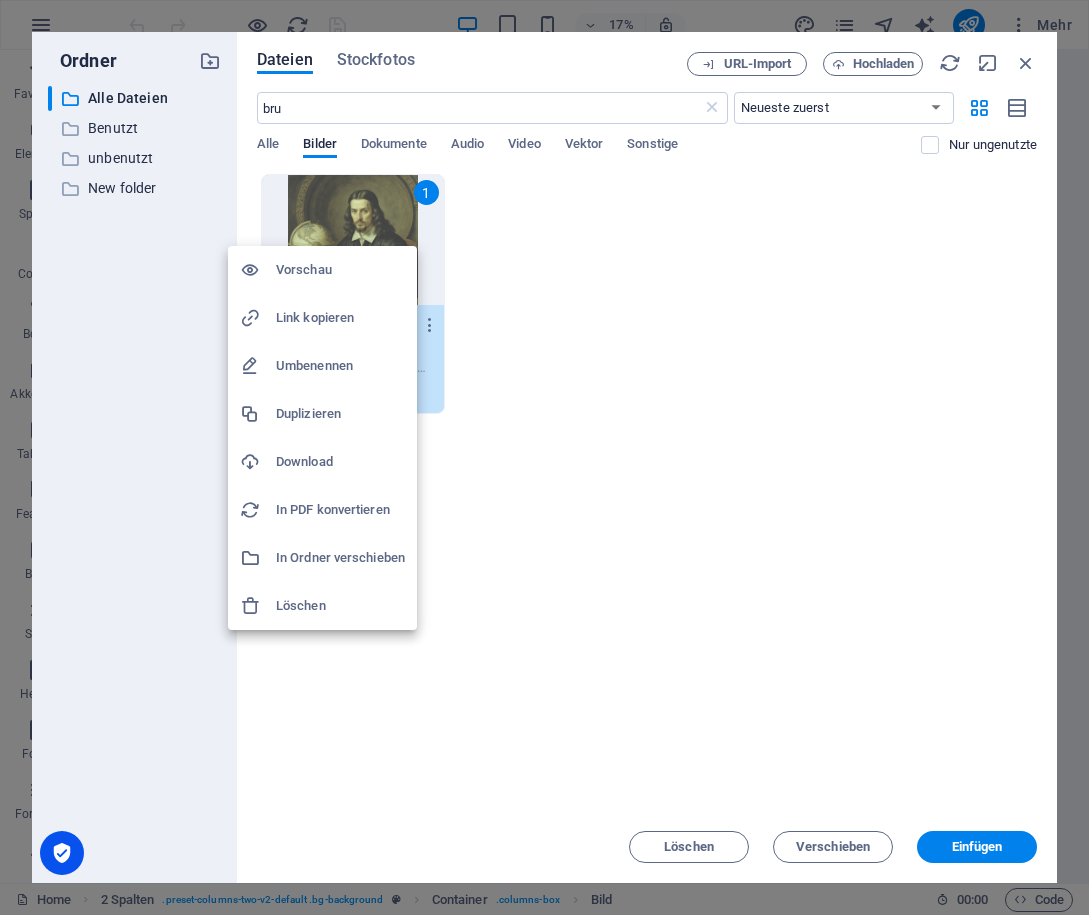 click on "Download" at bounding box center (340, 462) 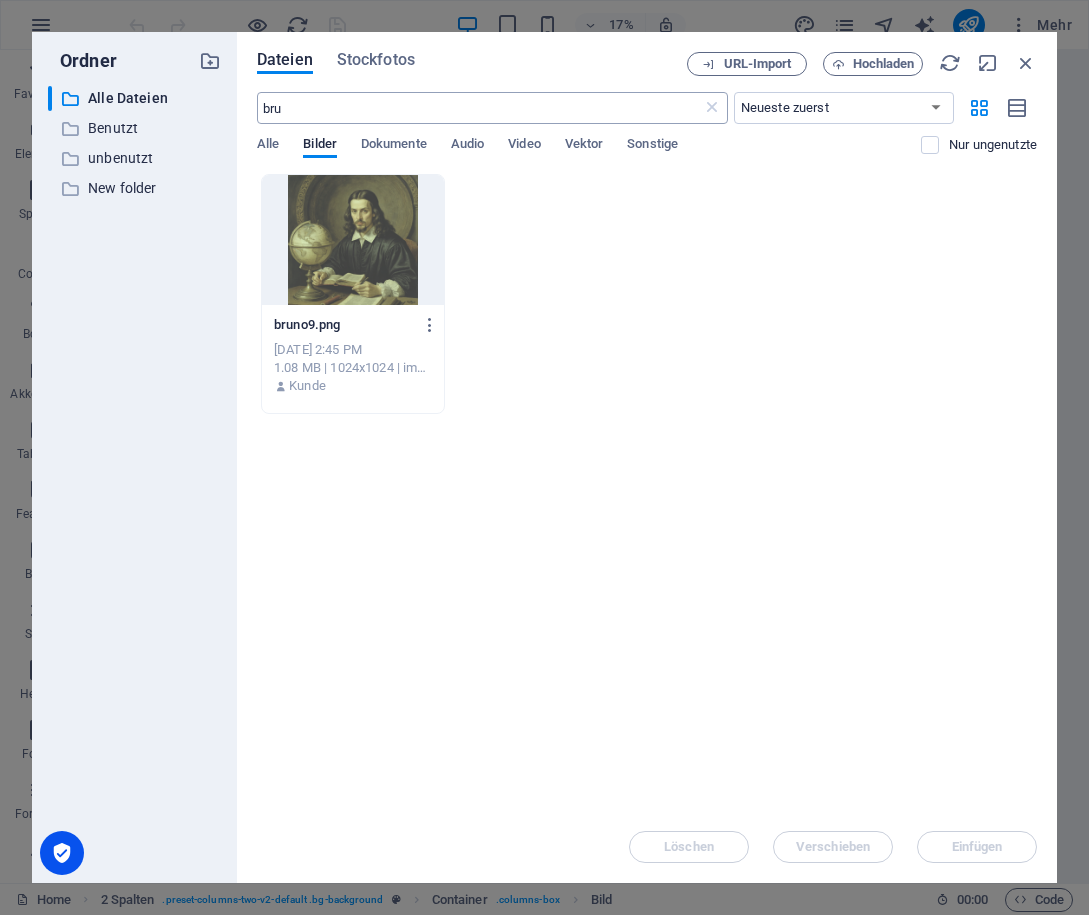 click on "bru" at bounding box center [479, 108] 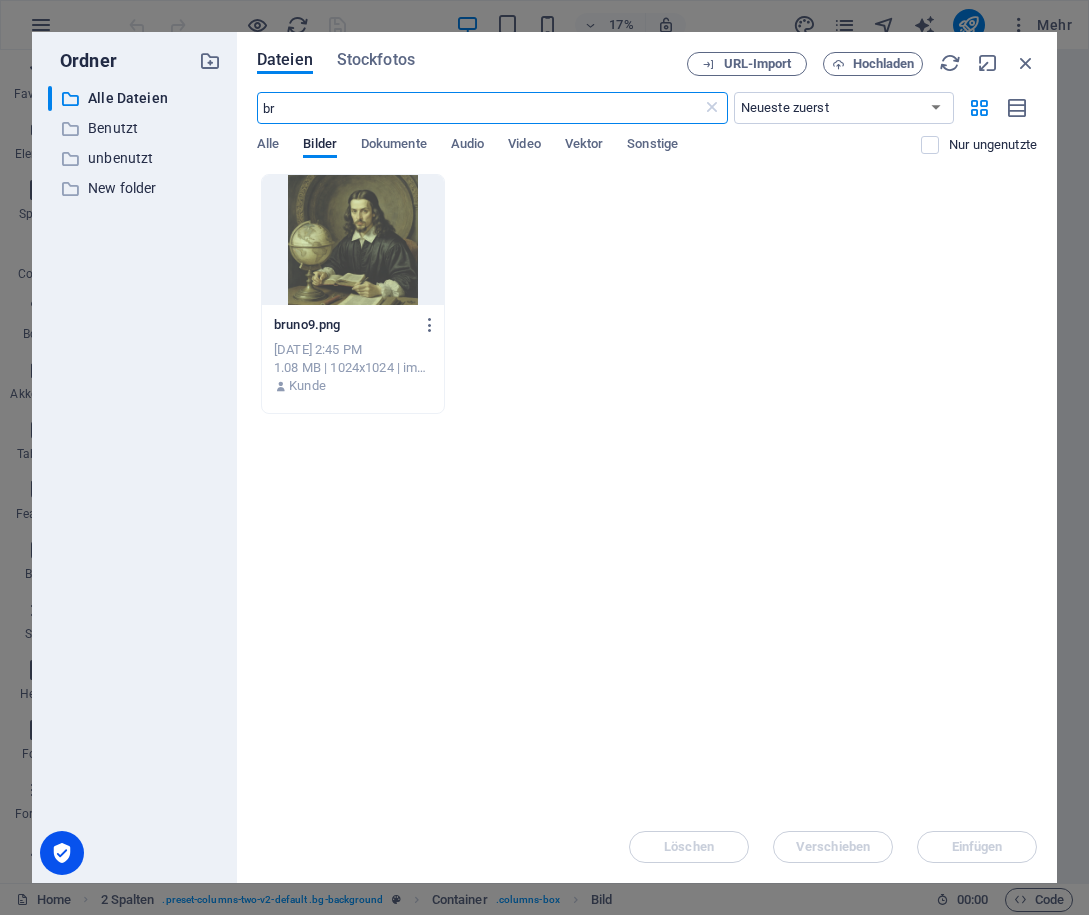type on "b" 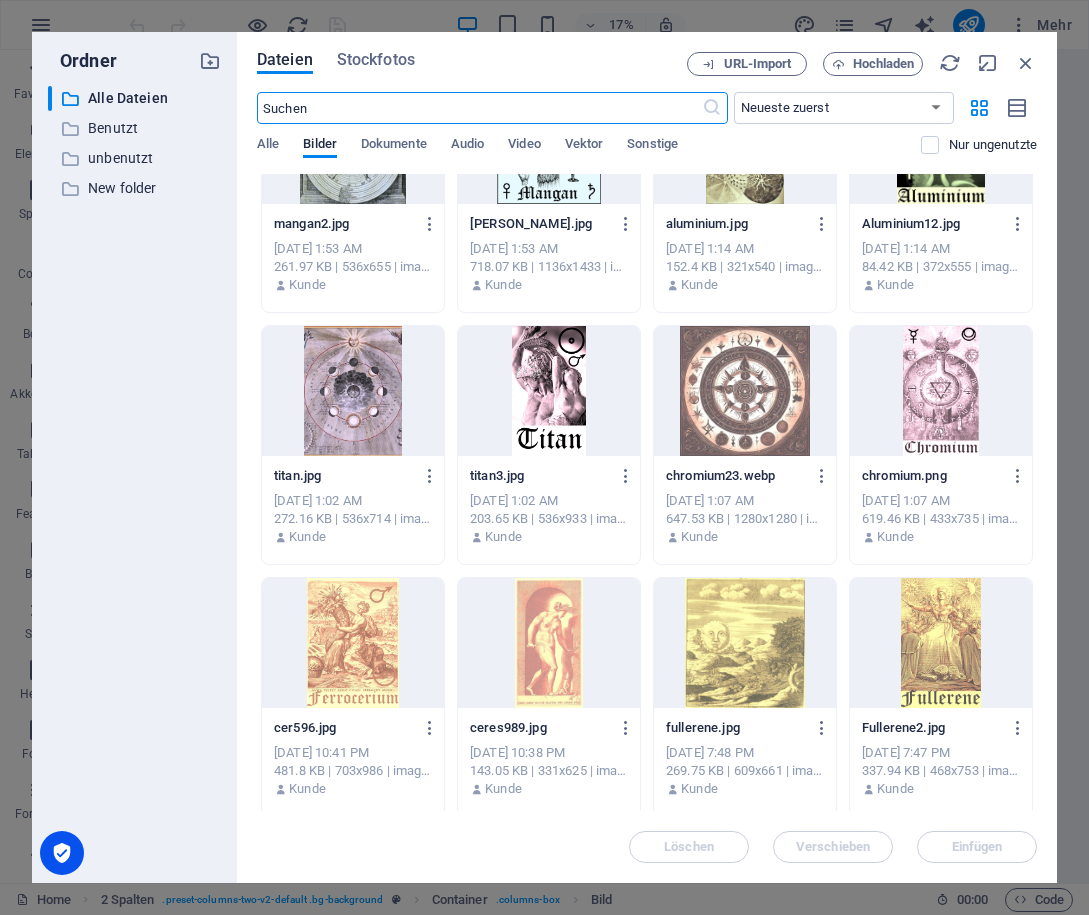 scroll, scrollTop: 2900, scrollLeft: 0, axis: vertical 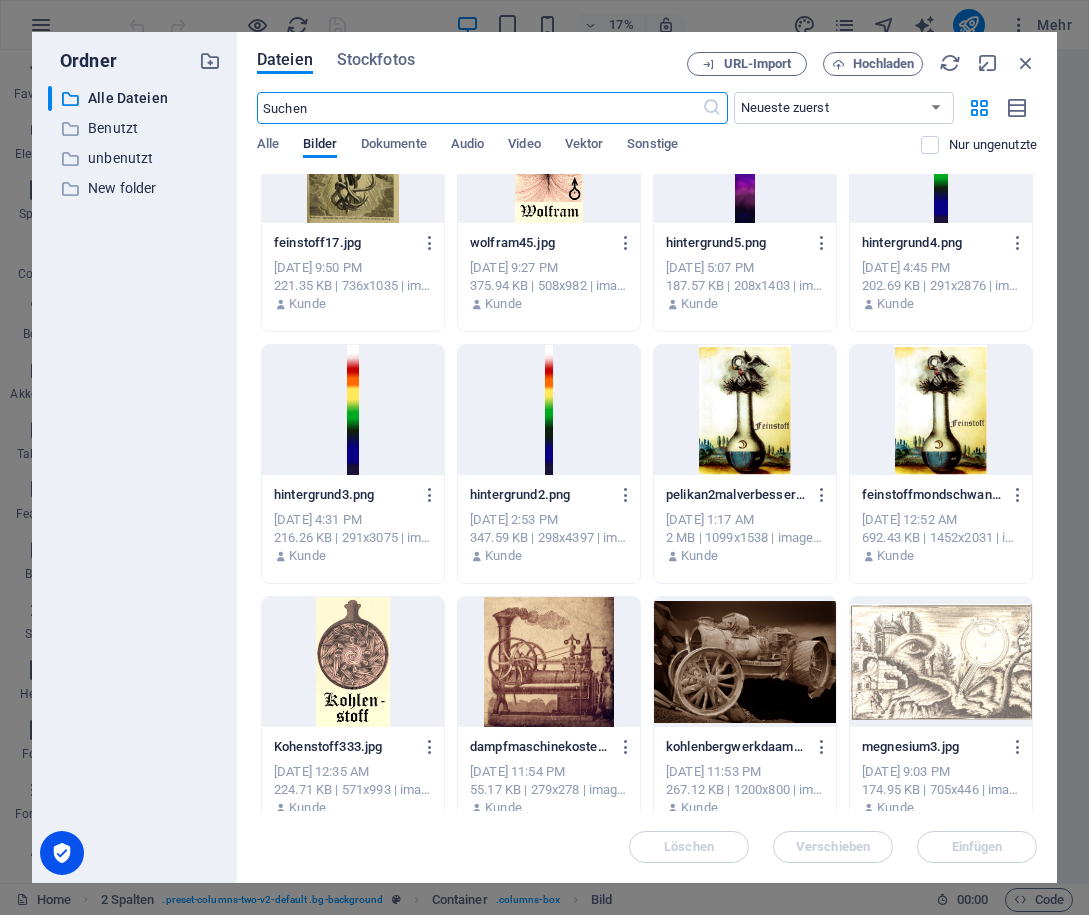 type 